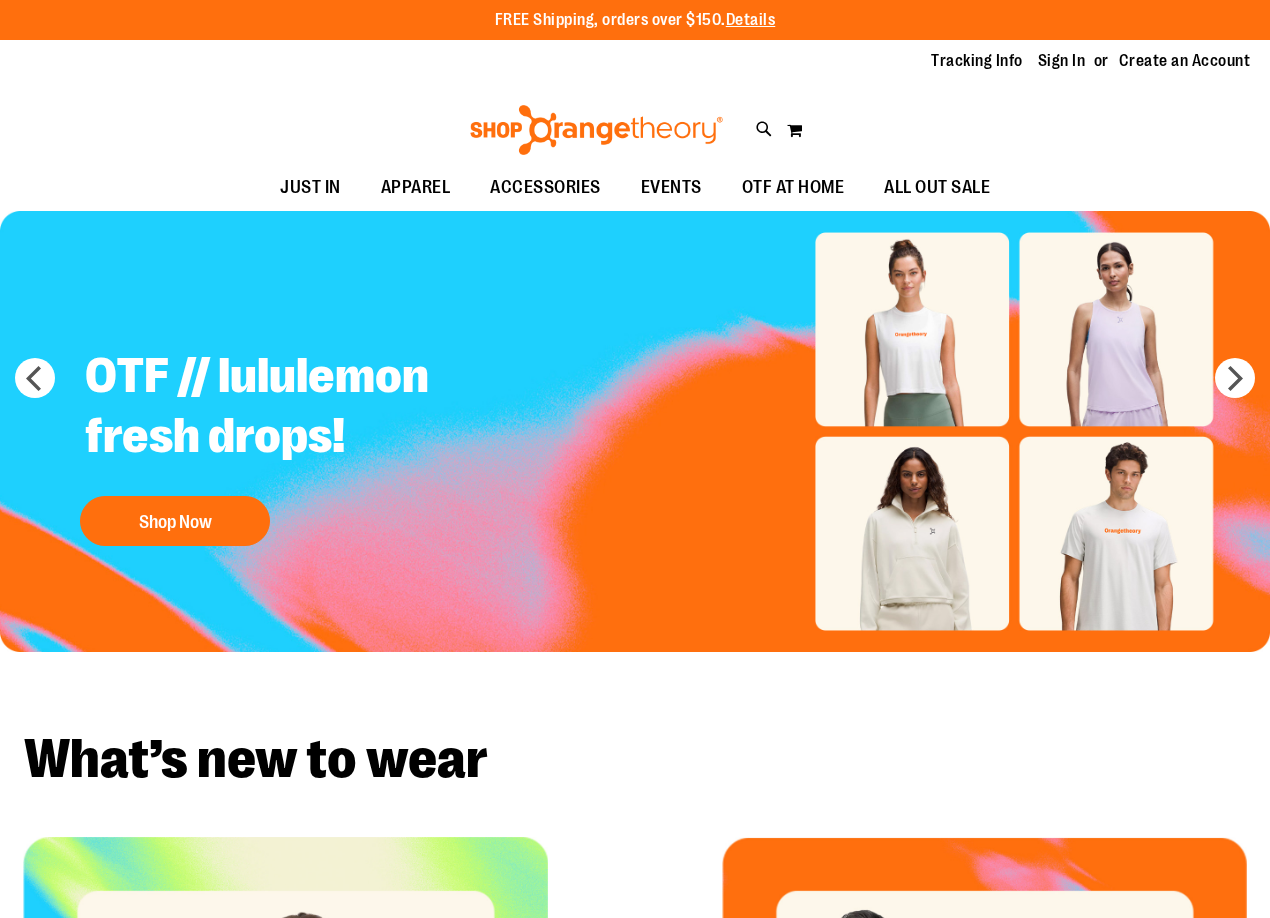 scroll, scrollTop: 0, scrollLeft: 0, axis: both 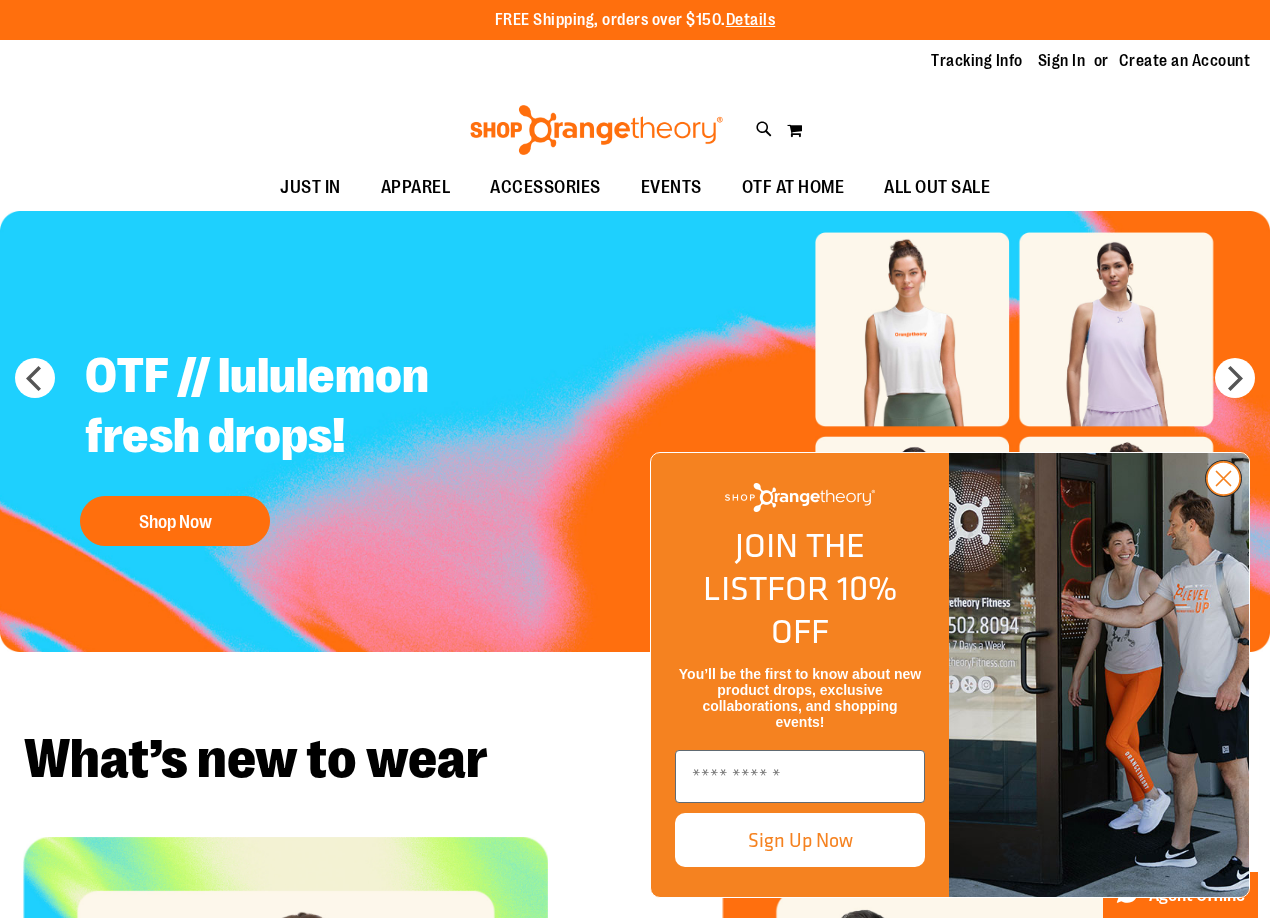 click 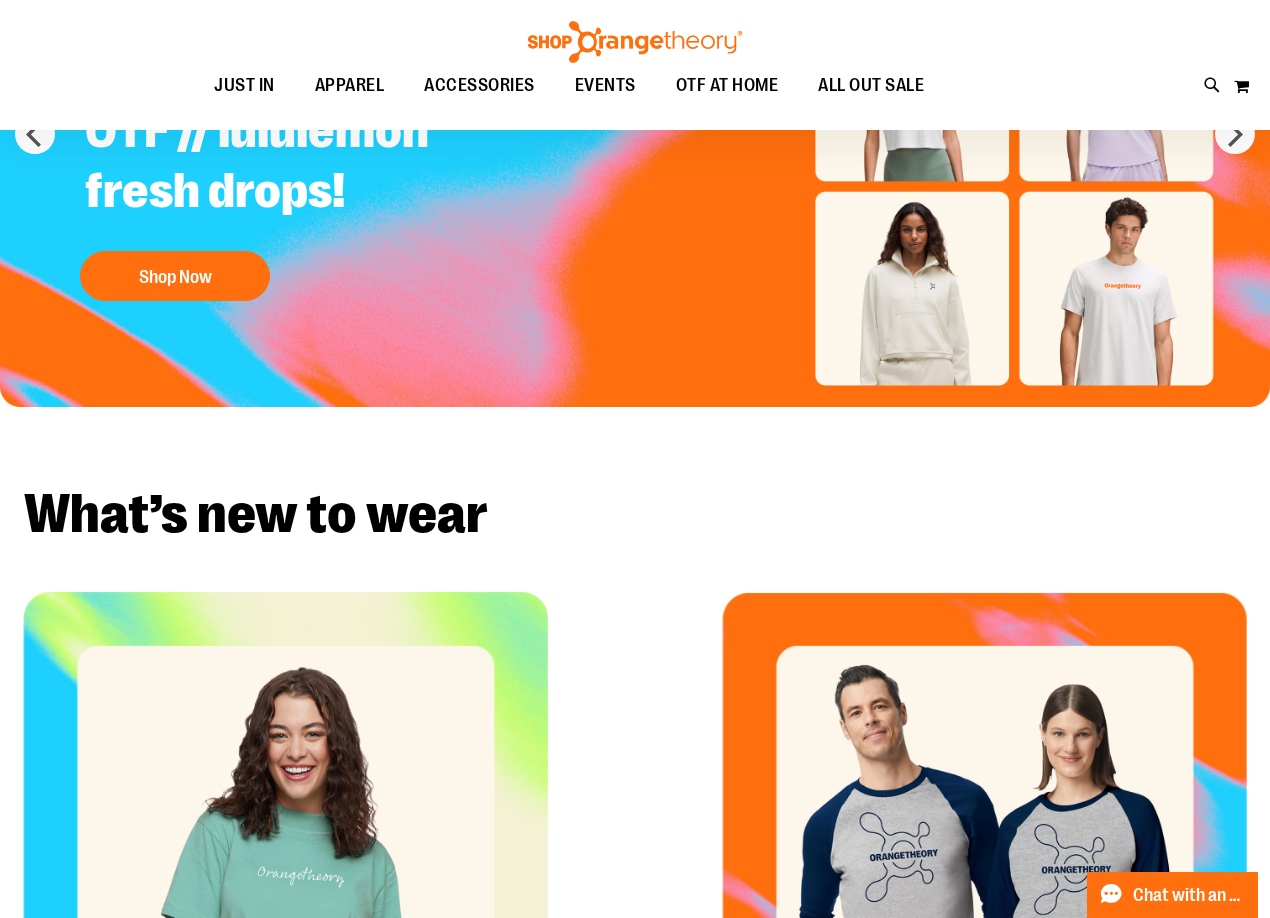 scroll, scrollTop: 0, scrollLeft: 0, axis: both 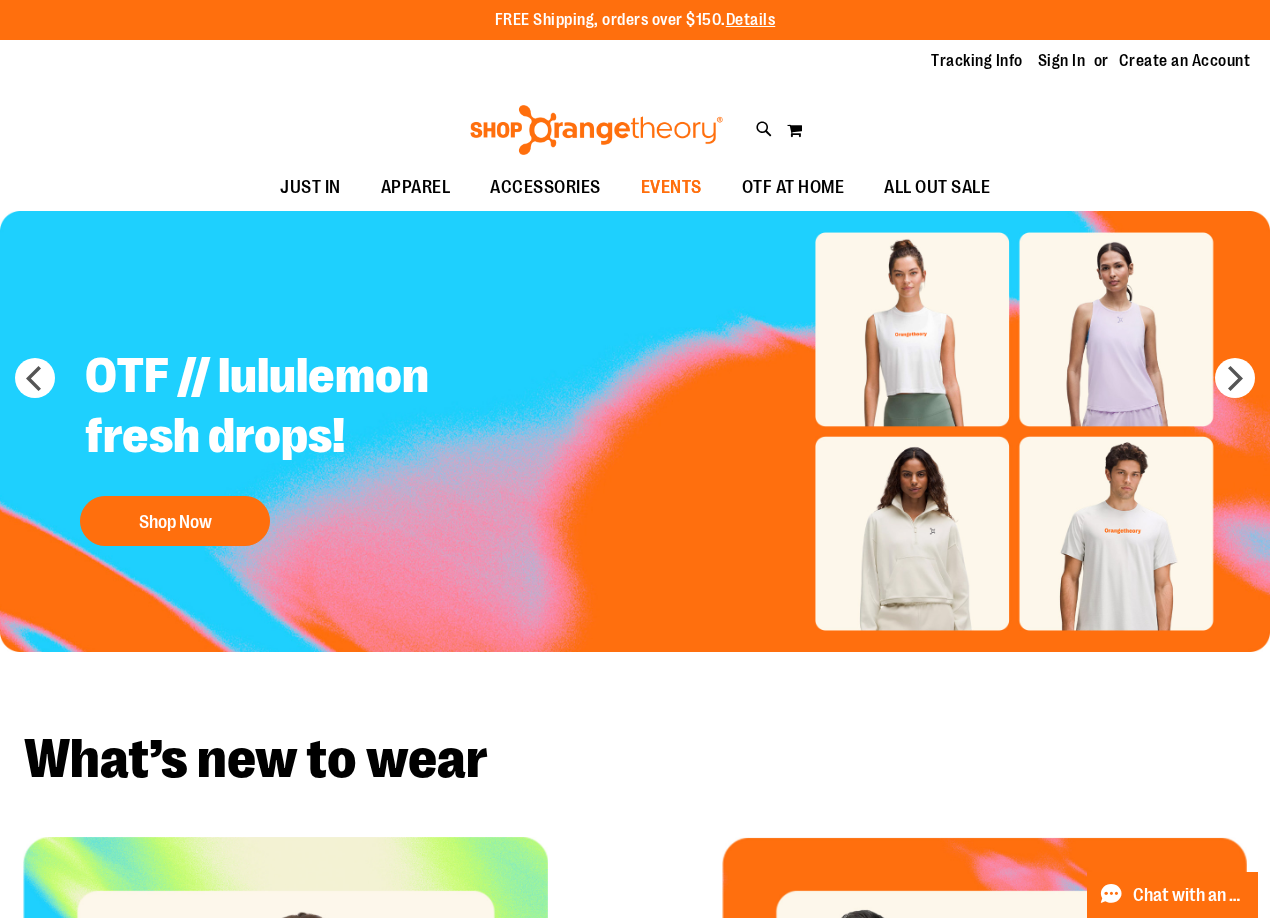 click on "EVENTS" at bounding box center [671, 187] 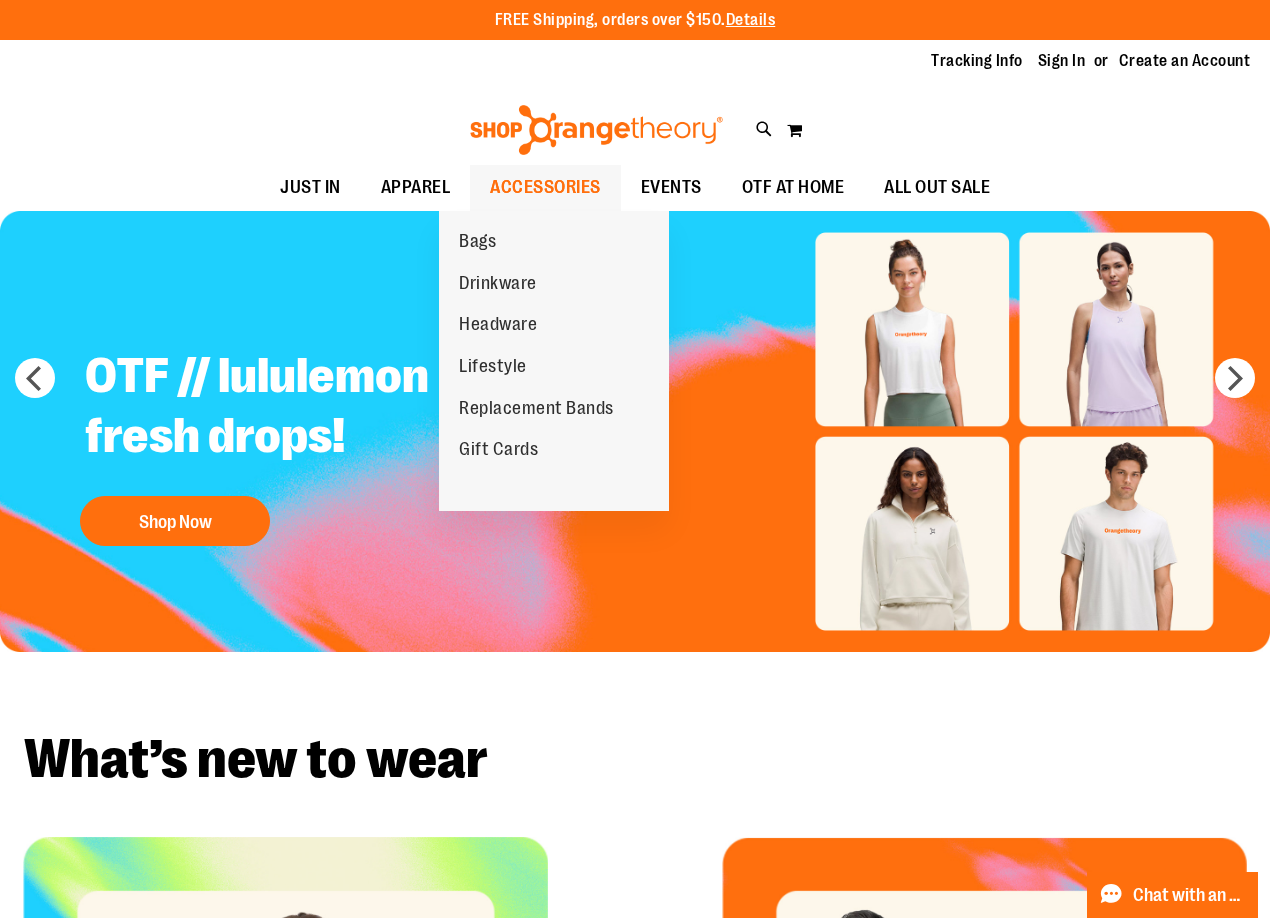 click on "ACCESSORIES" at bounding box center (545, 187) 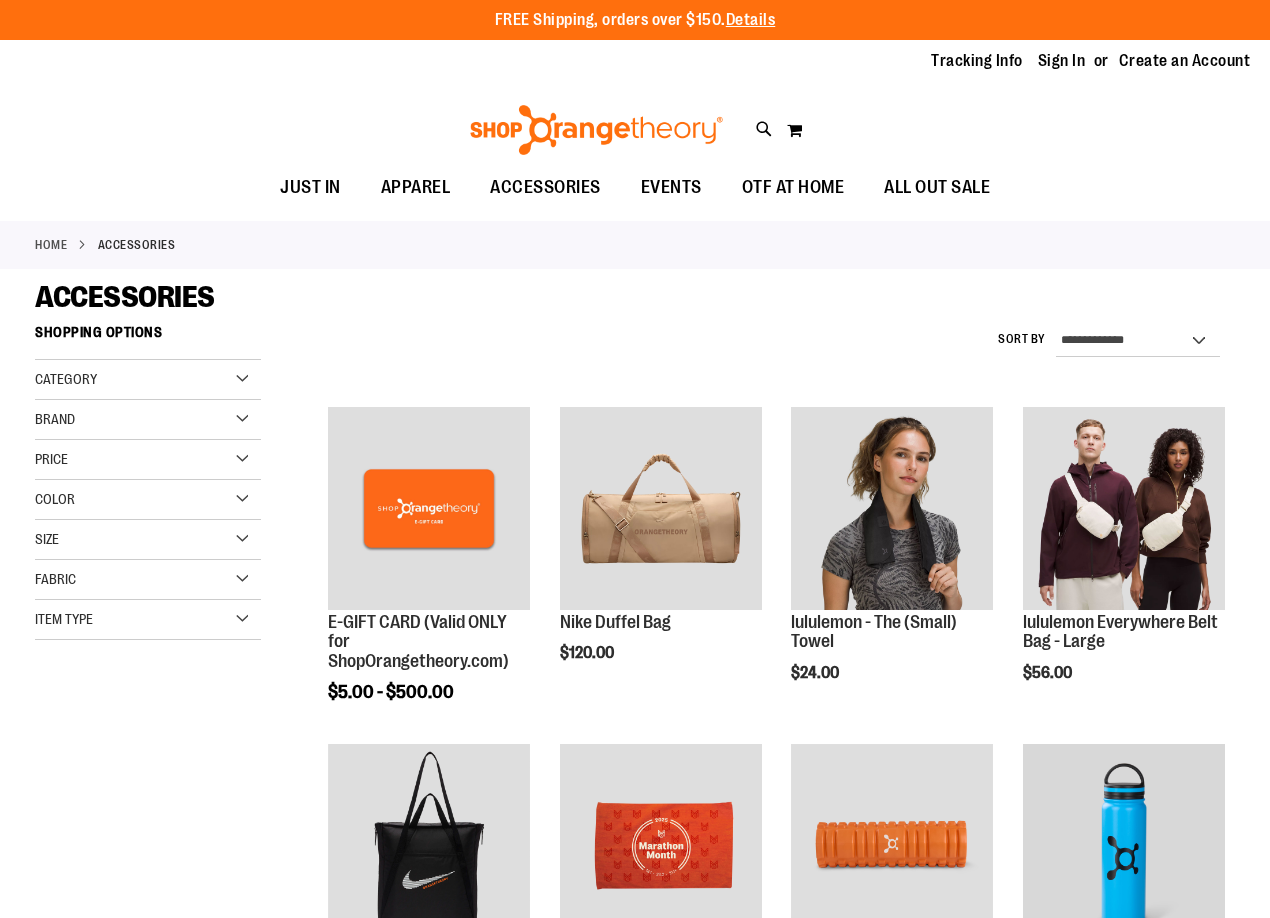 scroll, scrollTop: 0, scrollLeft: 0, axis: both 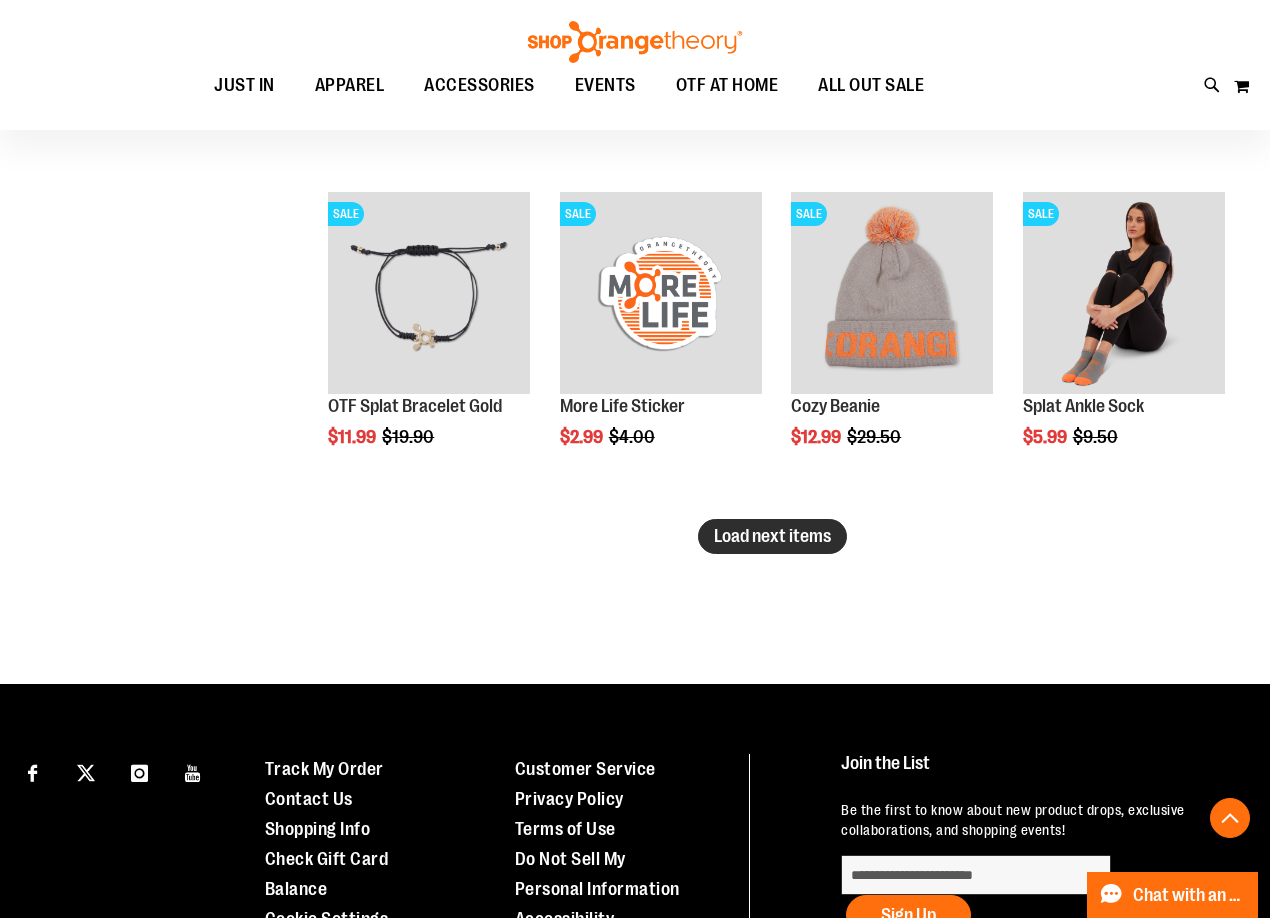 click on "Load next items" at bounding box center [772, 536] 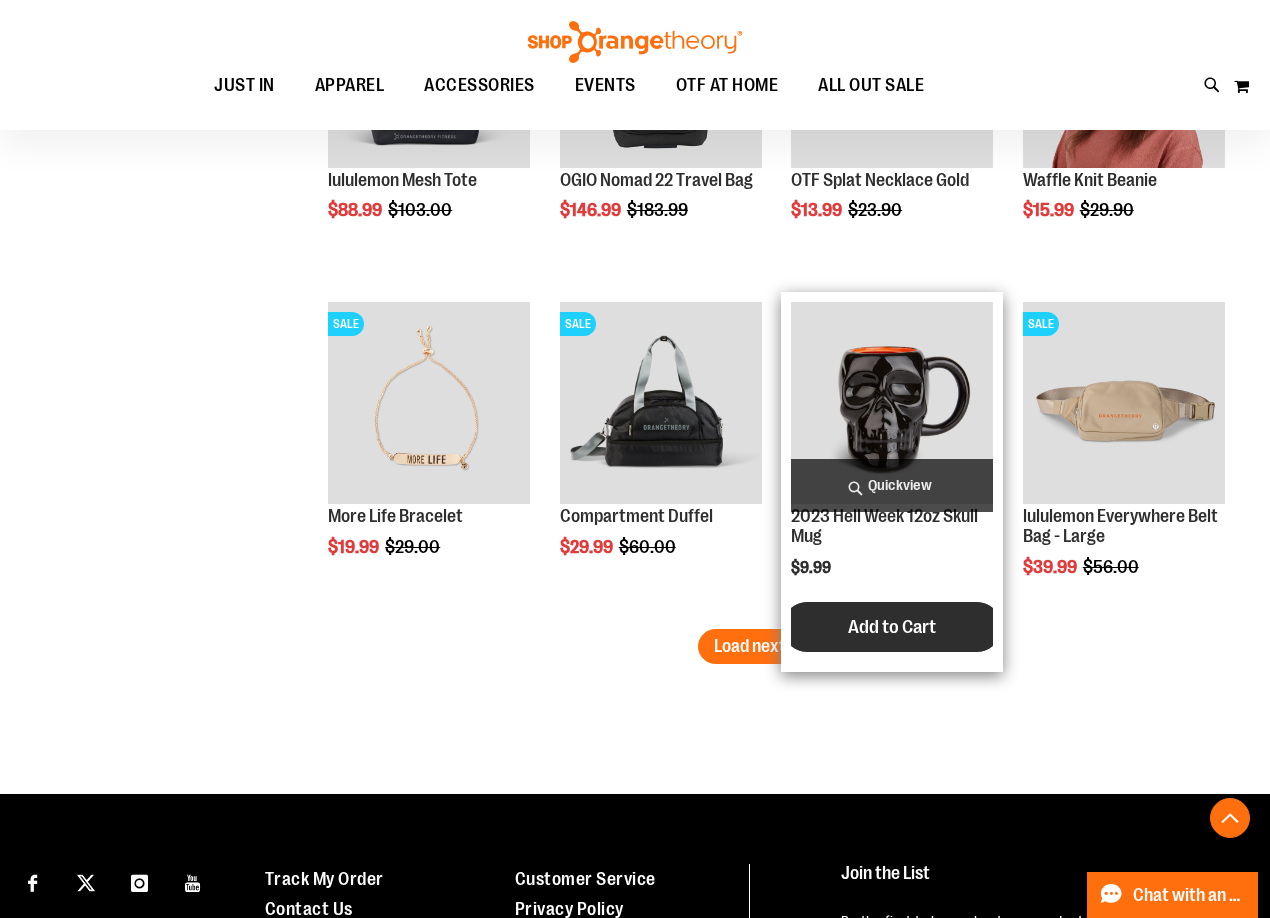 scroll, scrollTop: 3899, scrollLeft: 0, axis: vertical 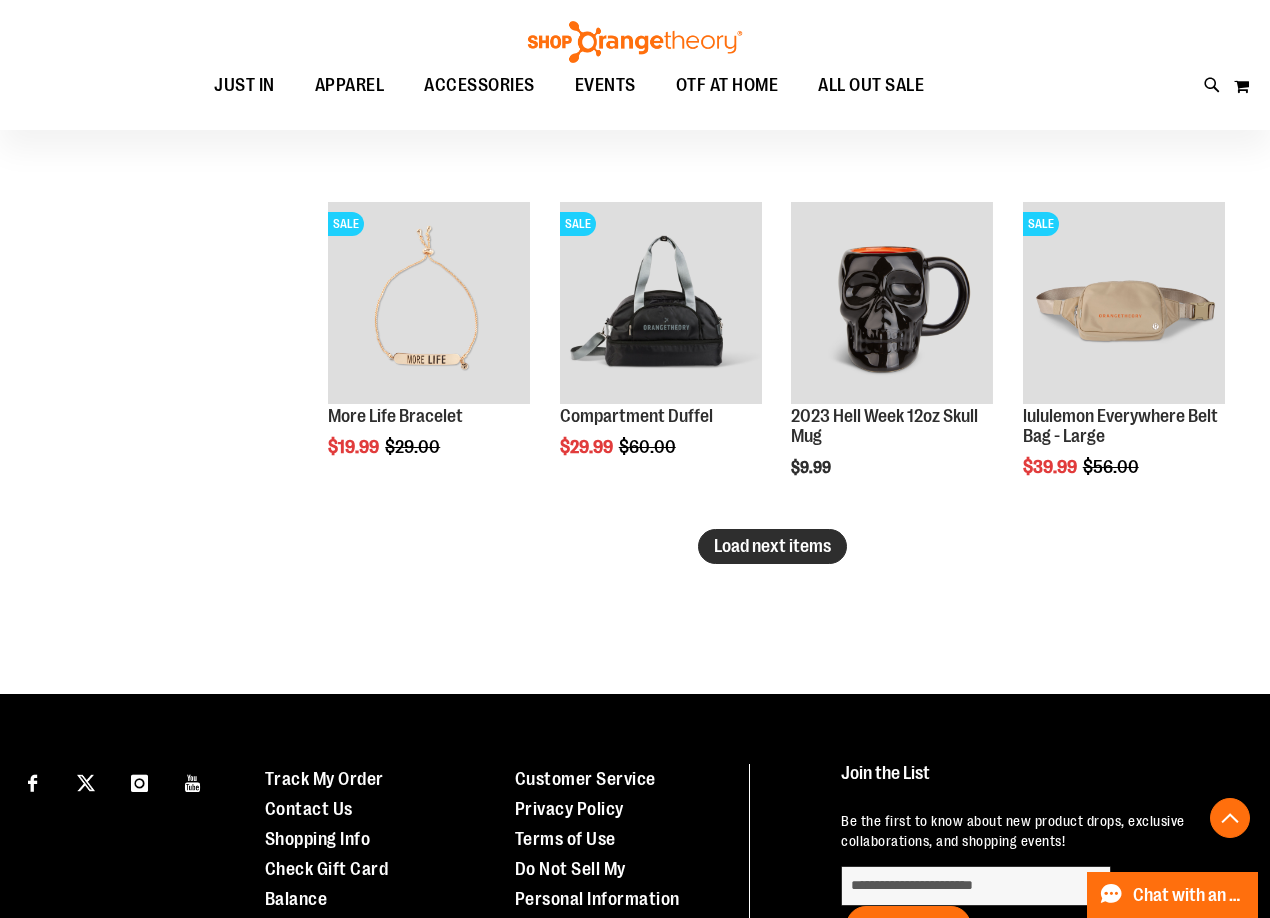 click on "Load next items" at bounding box center (772, 546) 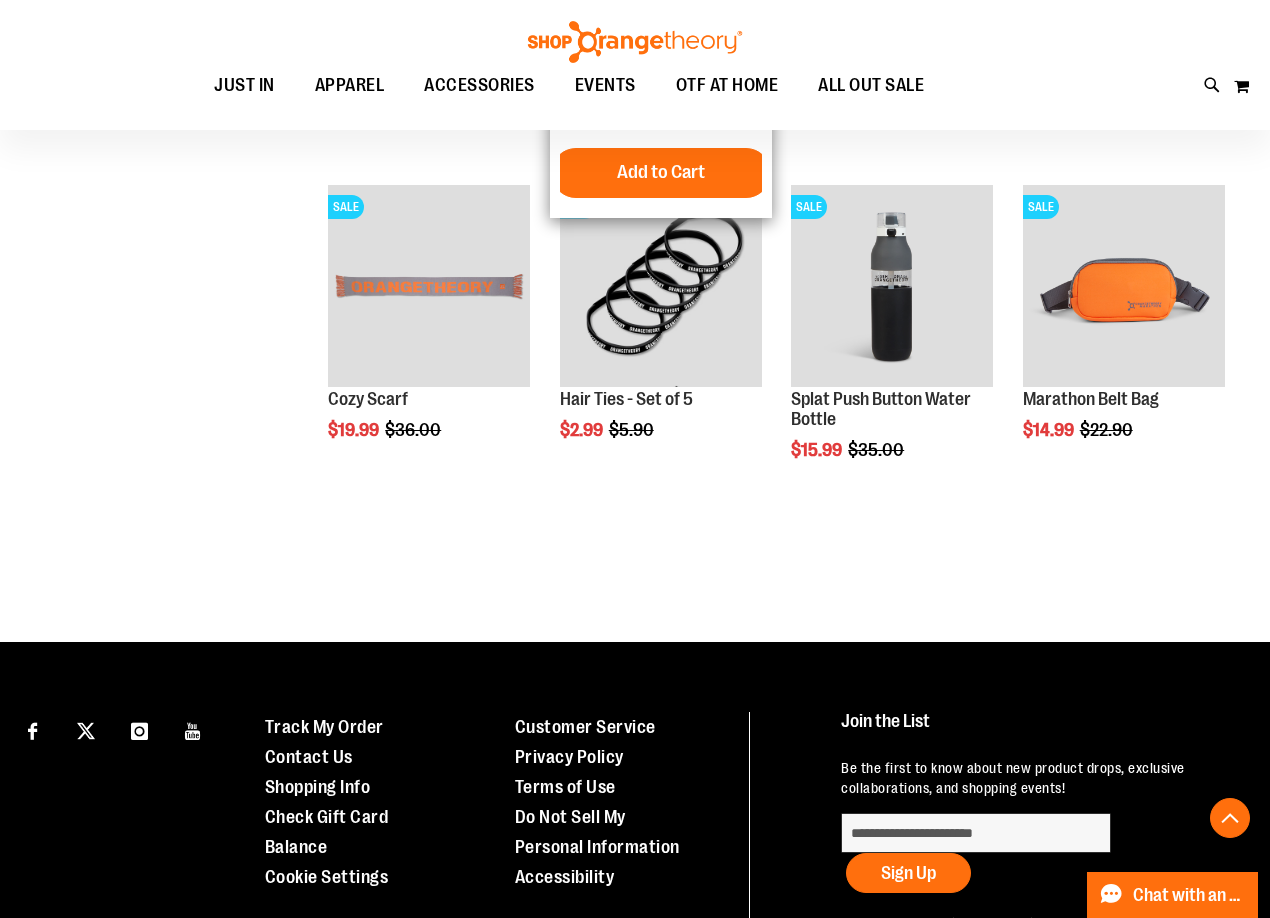 scroll, scrollTop: 4599, scrollLeft: 0, axis: vertical 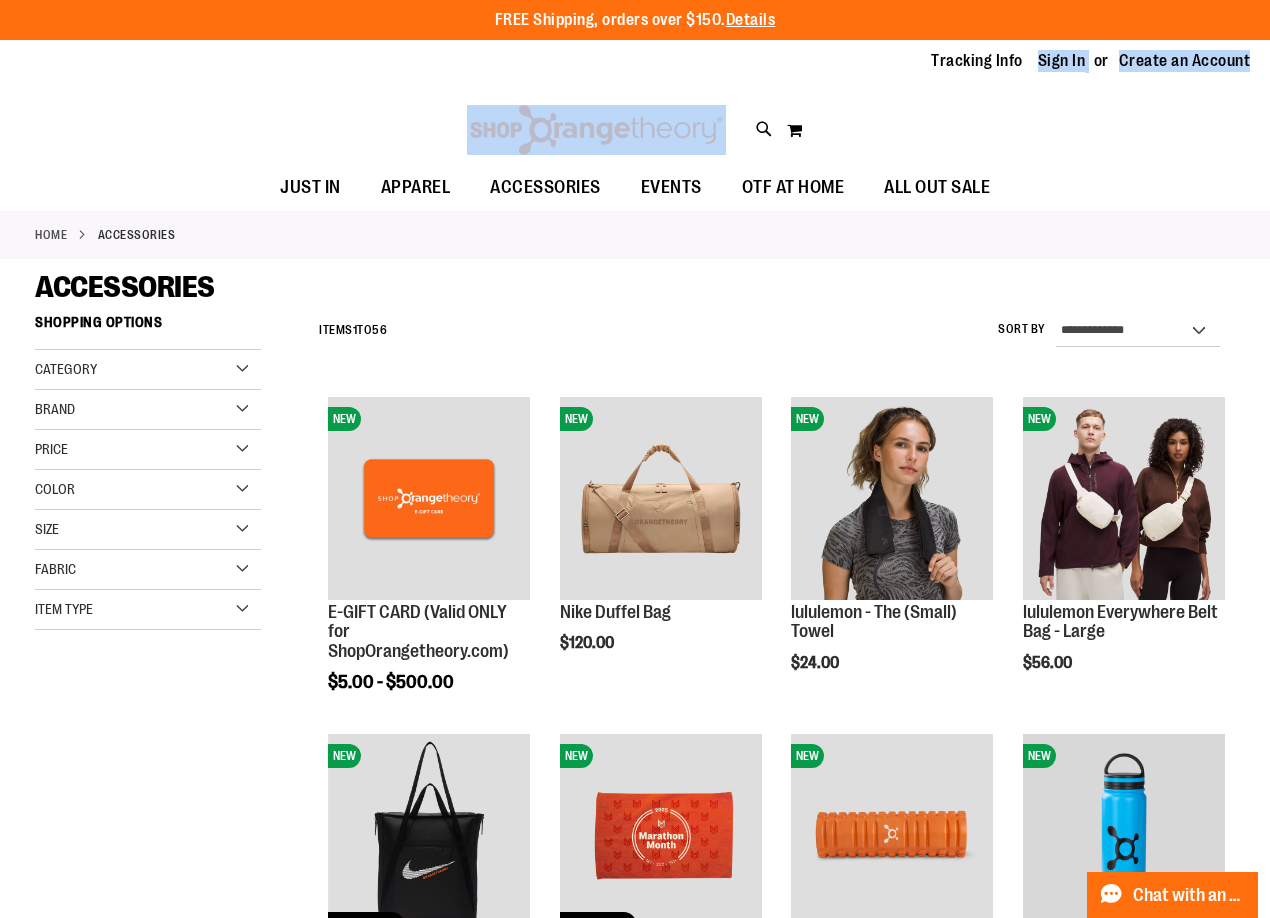 drag, startPoint x: 1005, startPoint y: 87, endPoint x: 1015, endPoint y: 77, distance: 14.142136 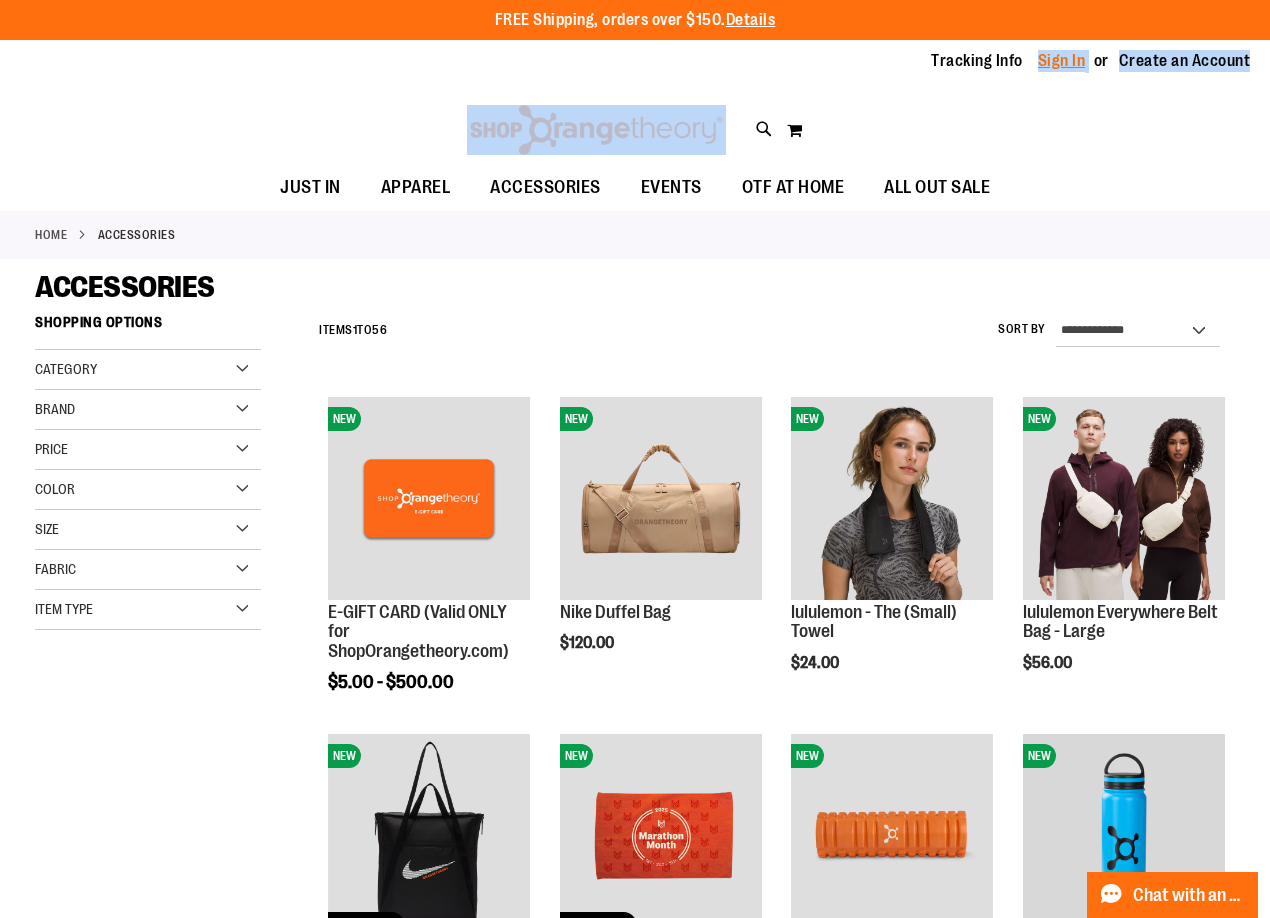 click on "Sign In" at bounding box center (1062, 61) 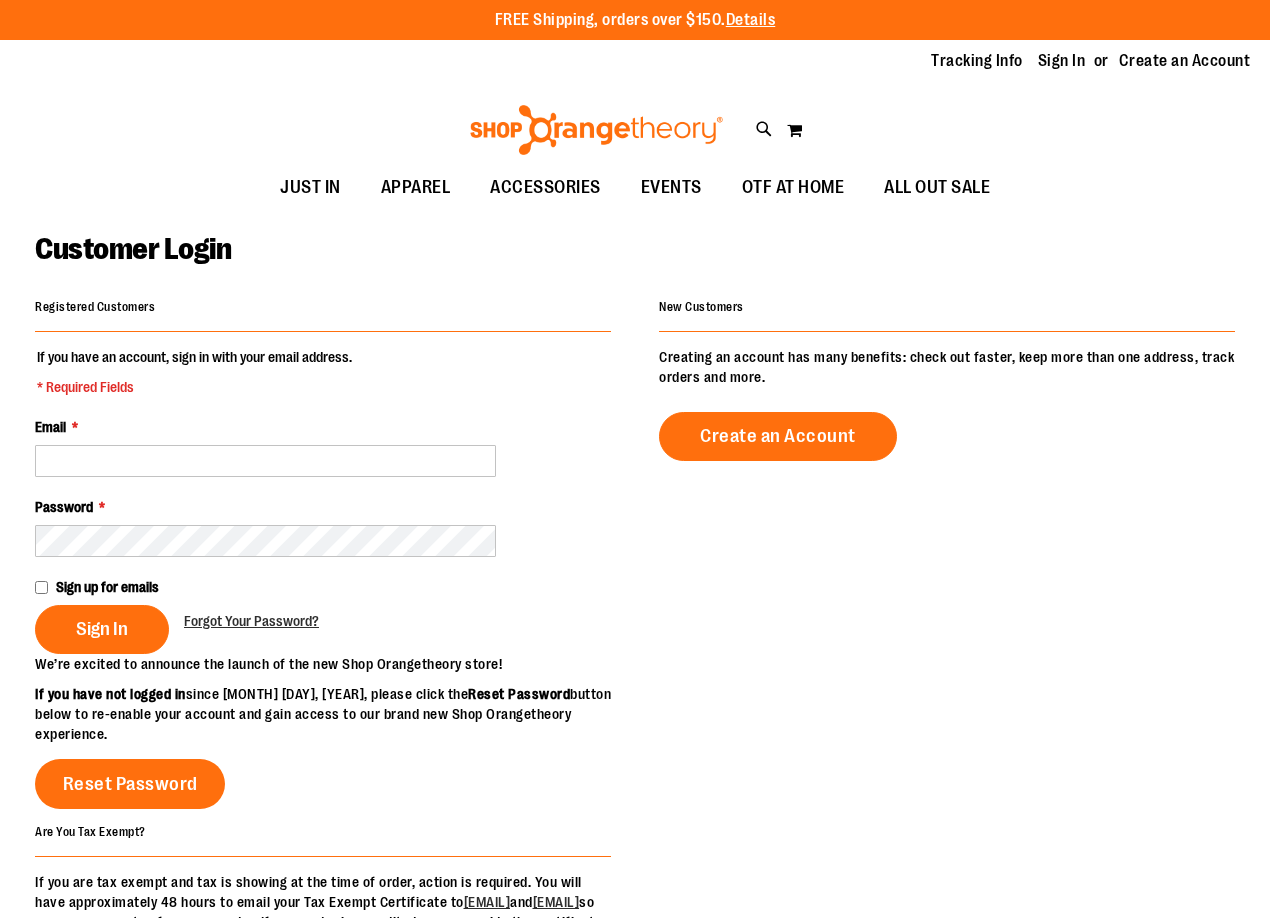 scroll, scrollTop: 0, scrollLeft: 0, axis: both 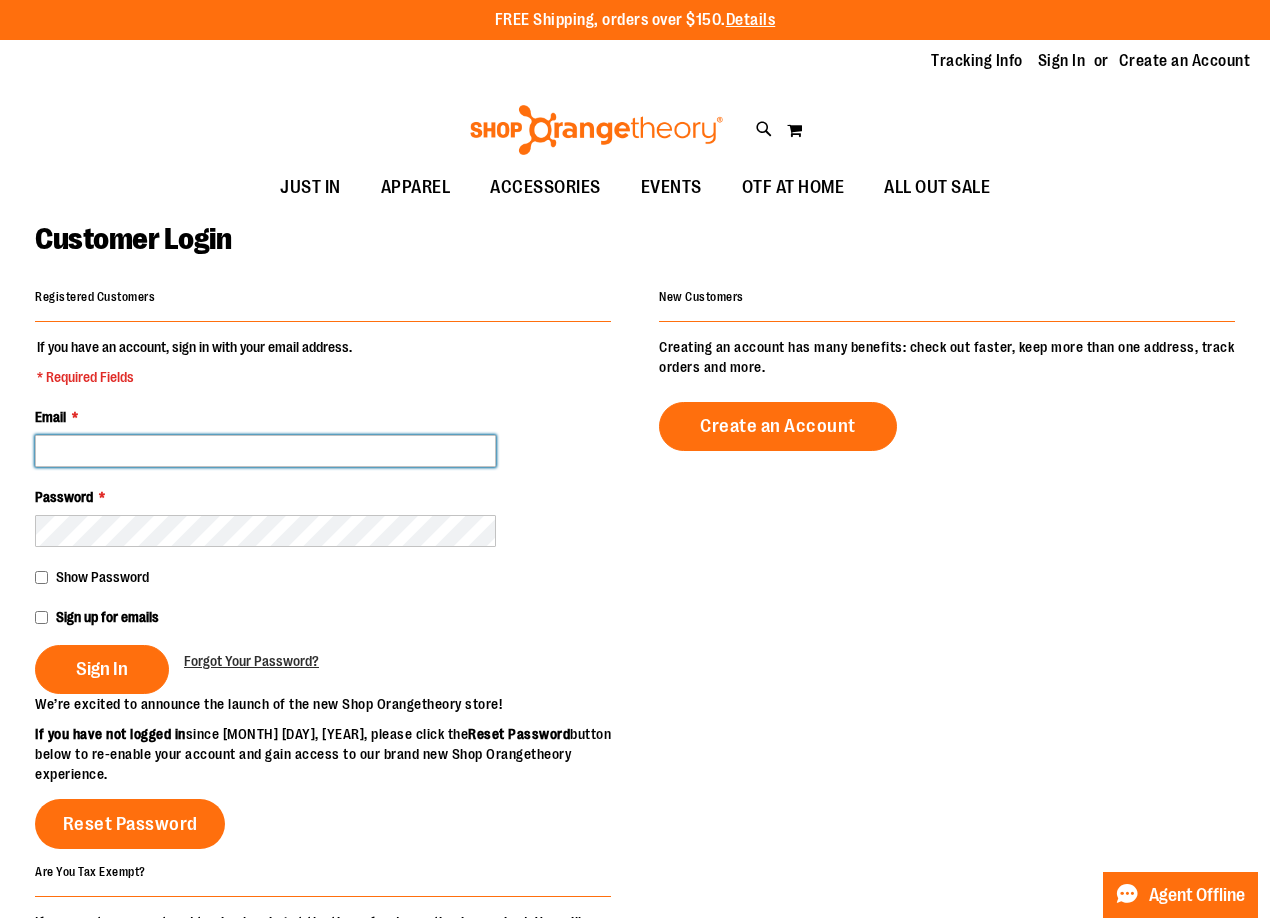 click on "Email *" at bounding box center (265, 451) 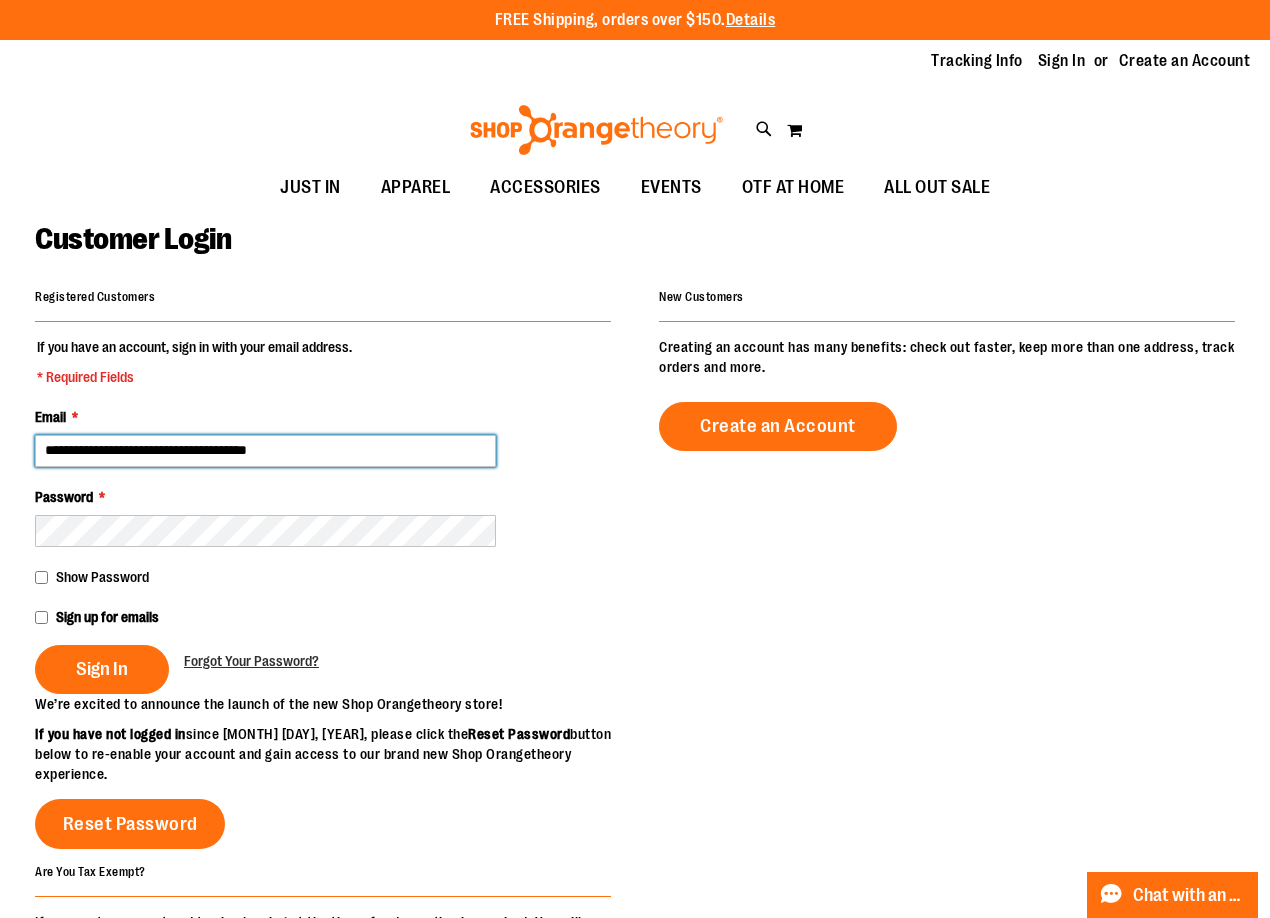 type on "**********" 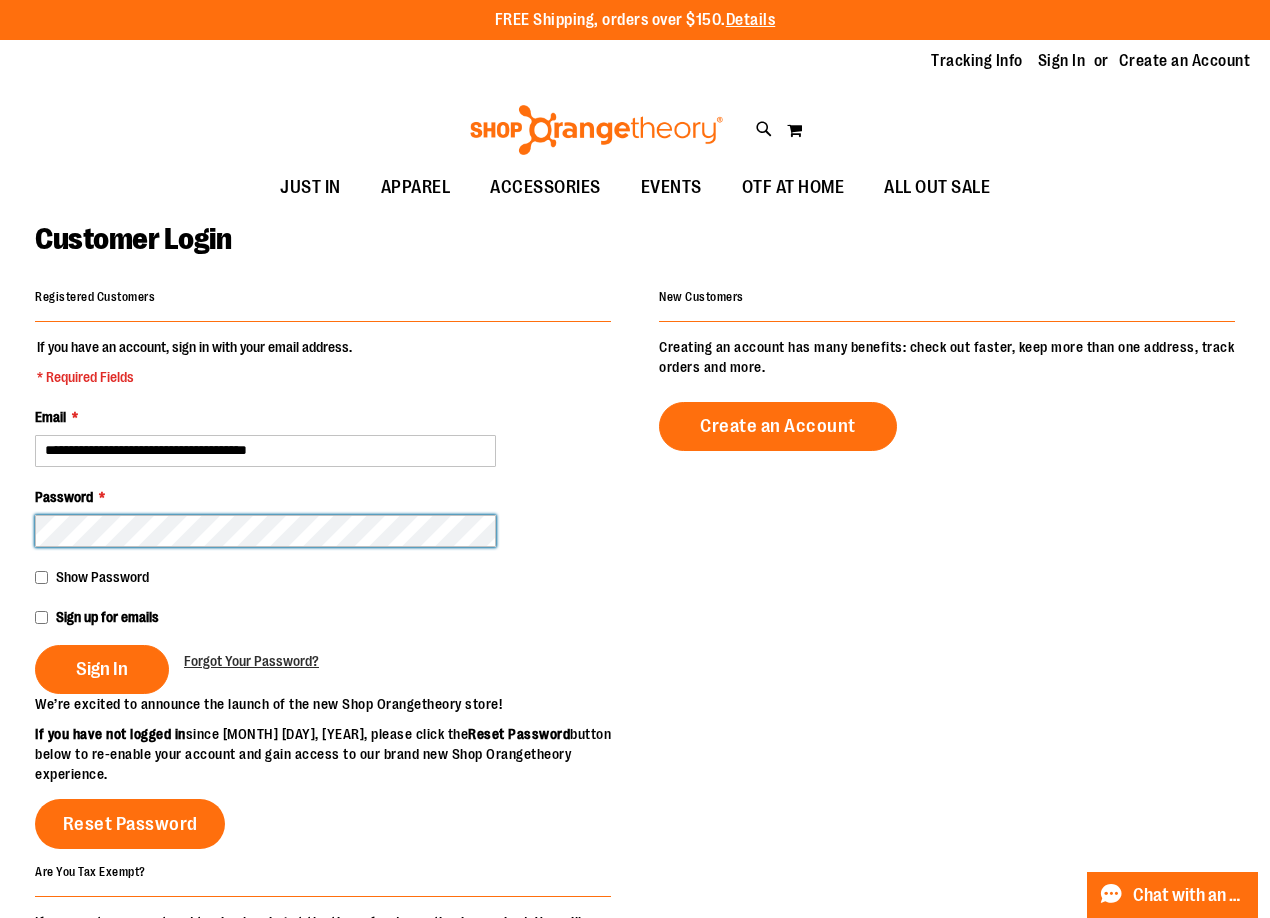 click on "Sign In" at bounding box center (102, 669) 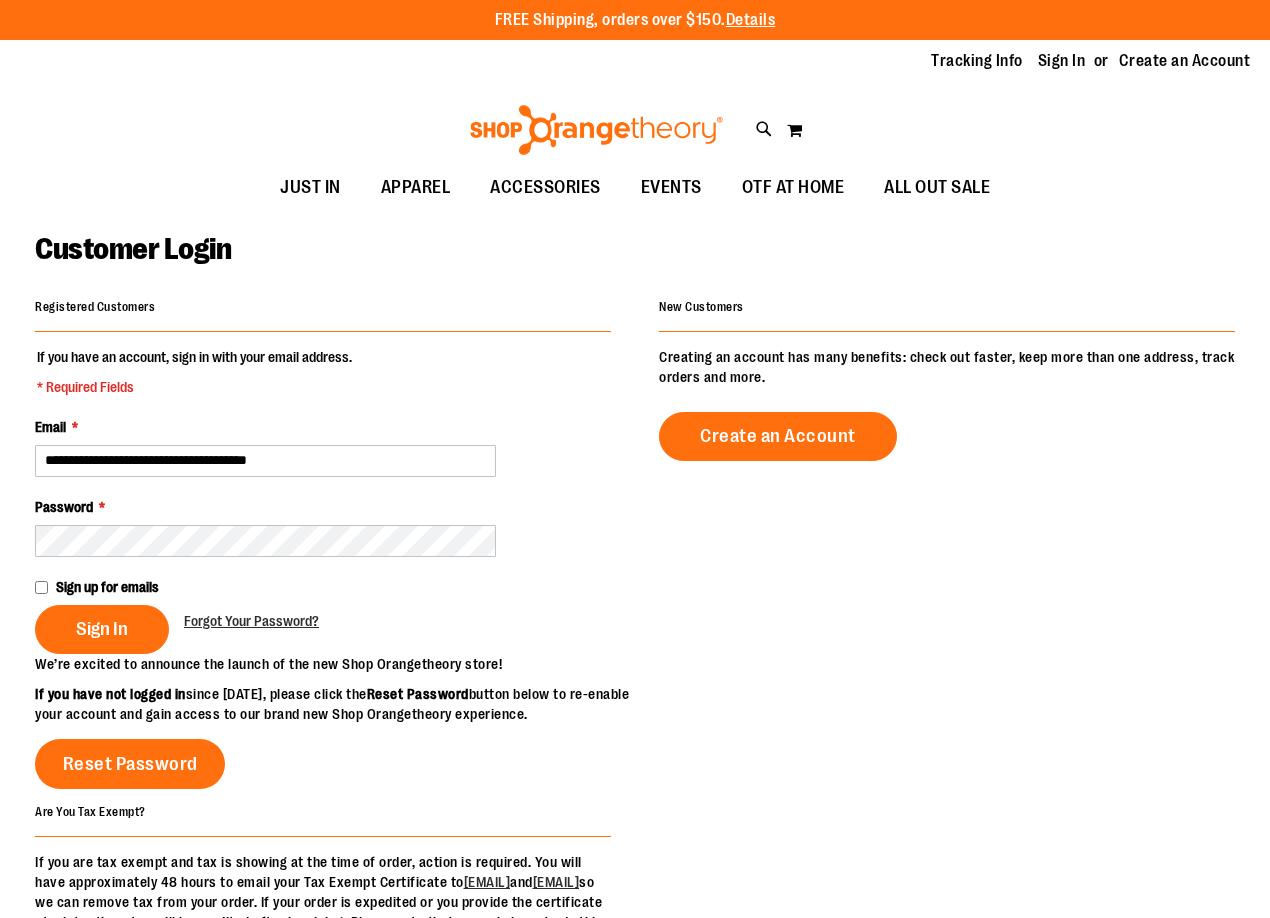 scroll, scrollTop: 0, scrollLeft: 0, axis: both 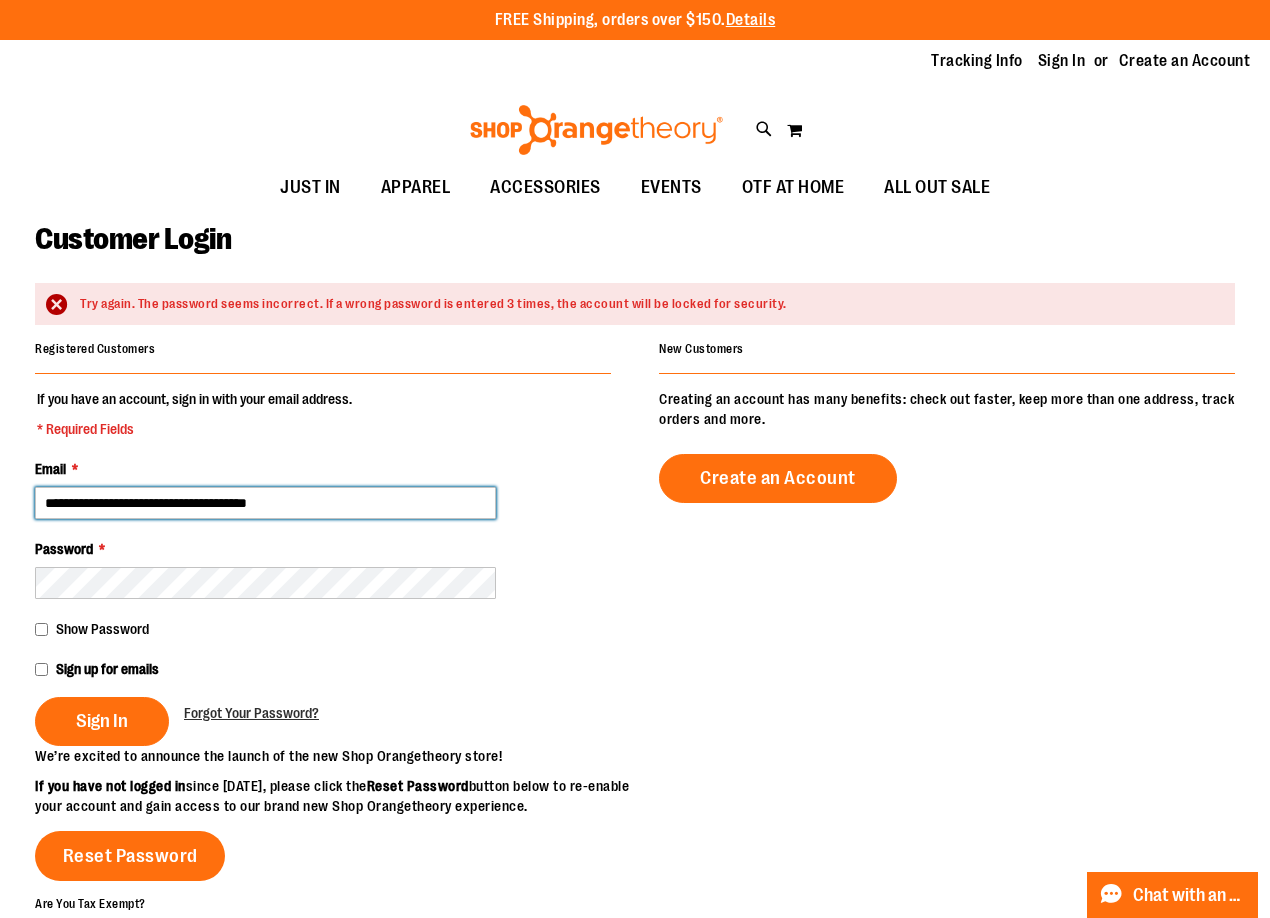 click on "**********" at bounding box center (265, 503) 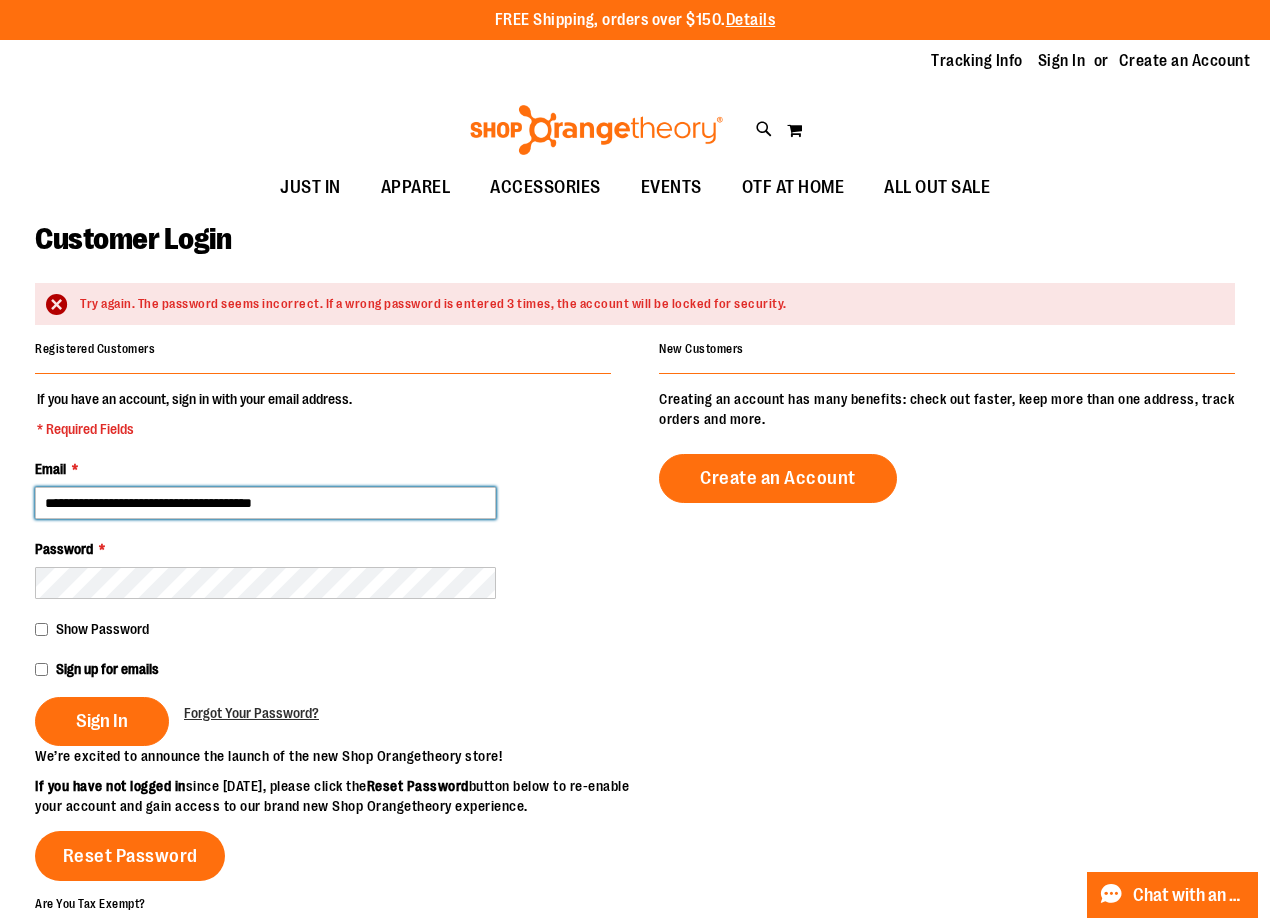 type on "**********" 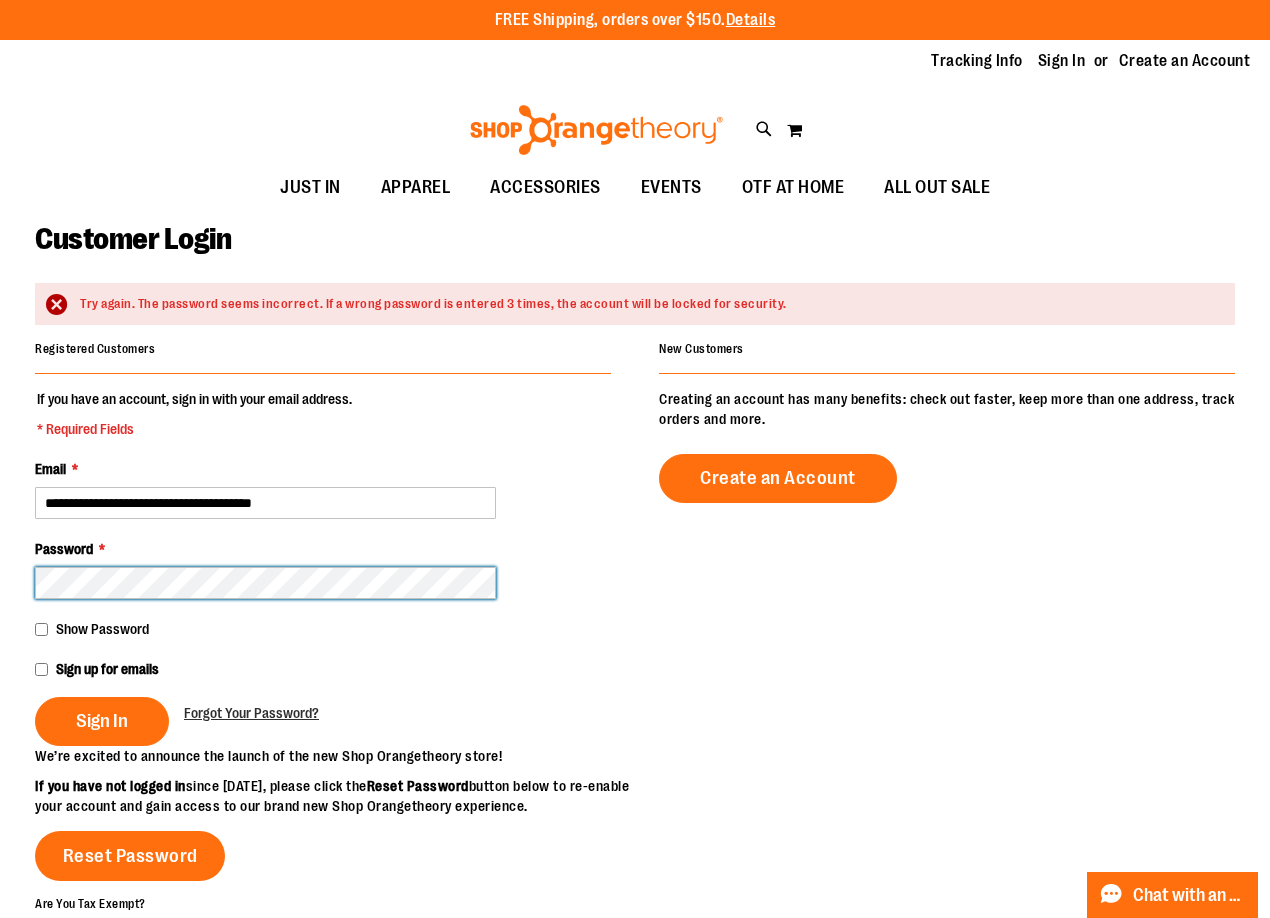 click on "Sign In" at bounding box center (102, 721) 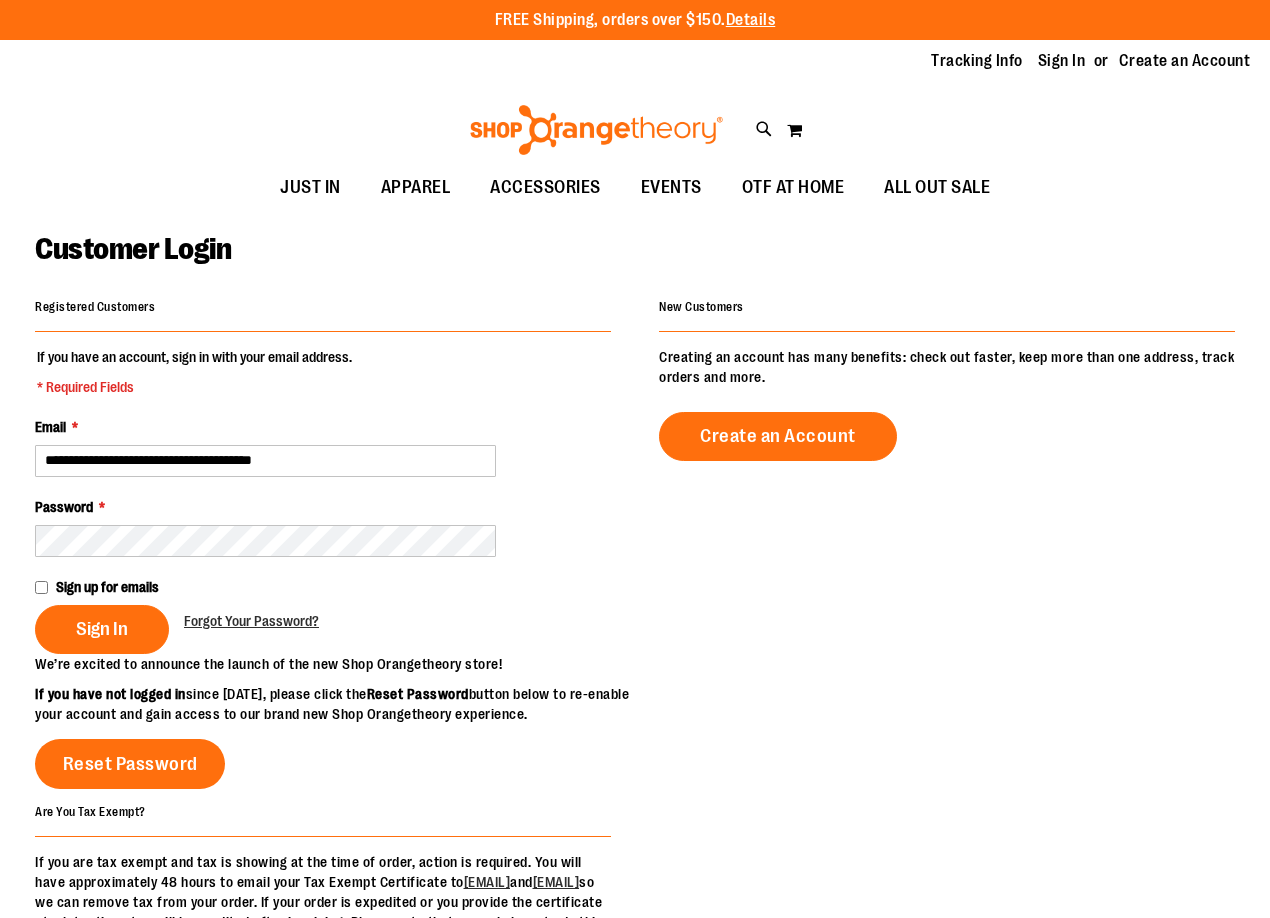 scroll, scrollTop: 0, scrollLeft: 0, axis: both 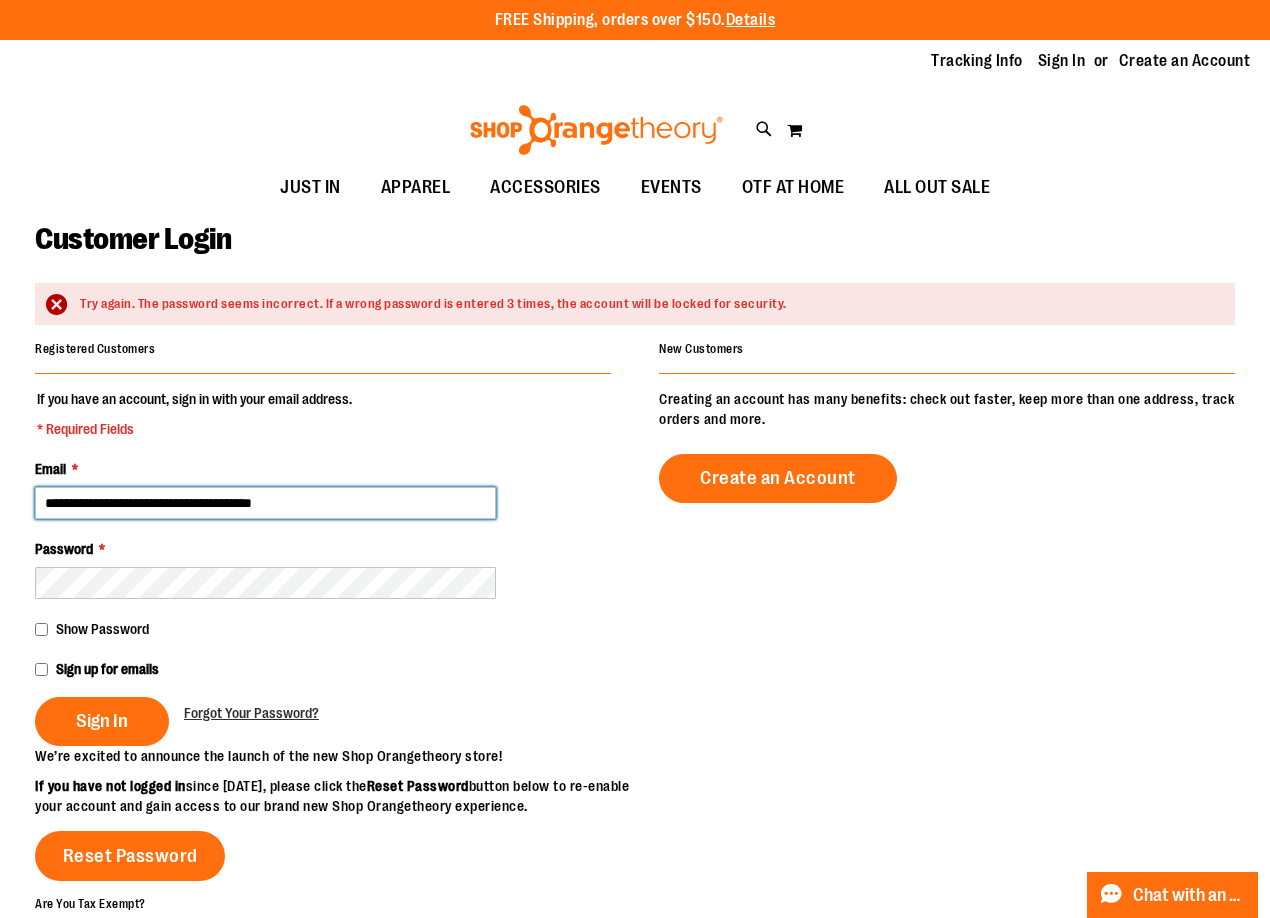 drag, startPoint x: 353, startPoint y: 506, endPoint x: 46, endPoint y: 510, distance: 307.02606 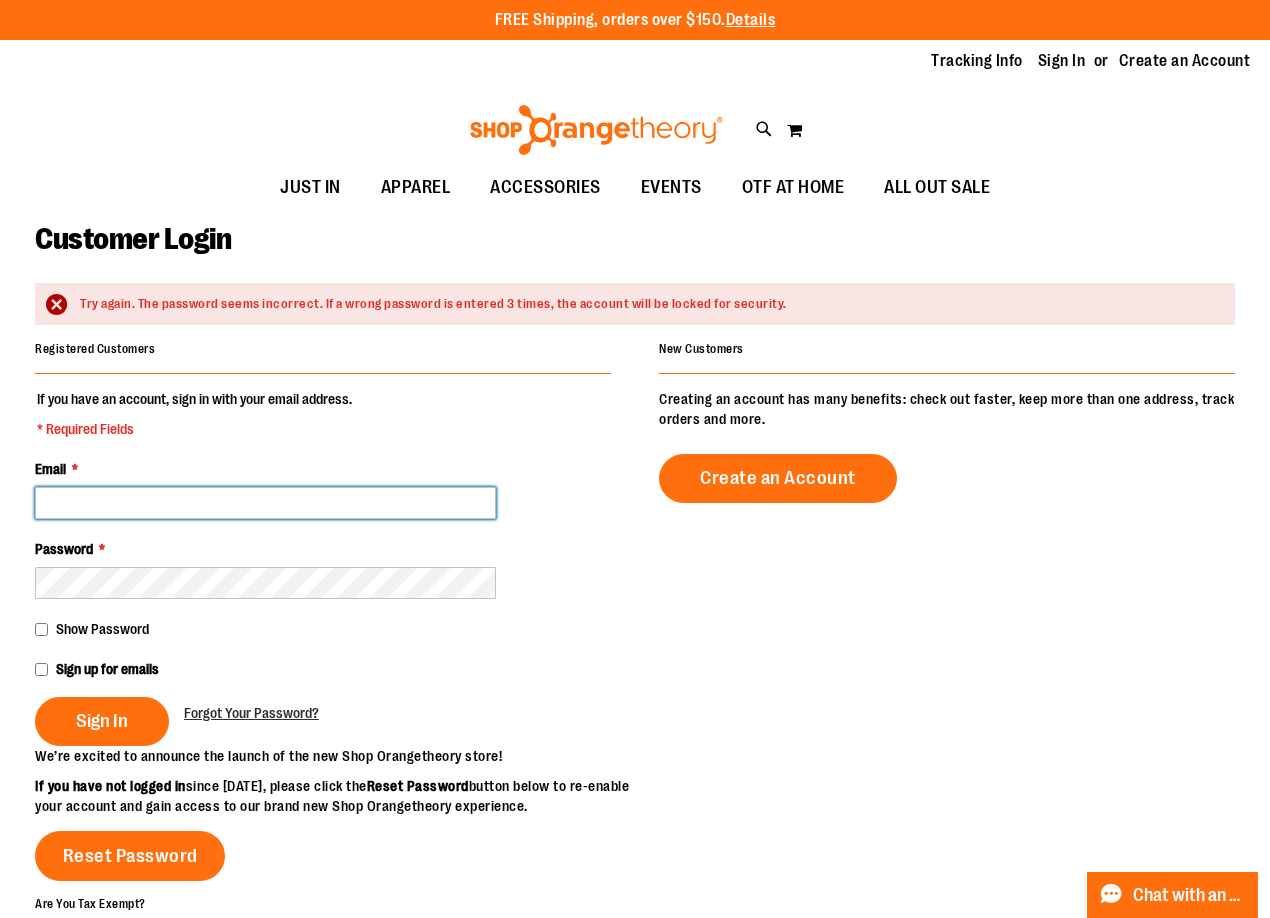 click on "Email *" at bounding box center [265, 503] 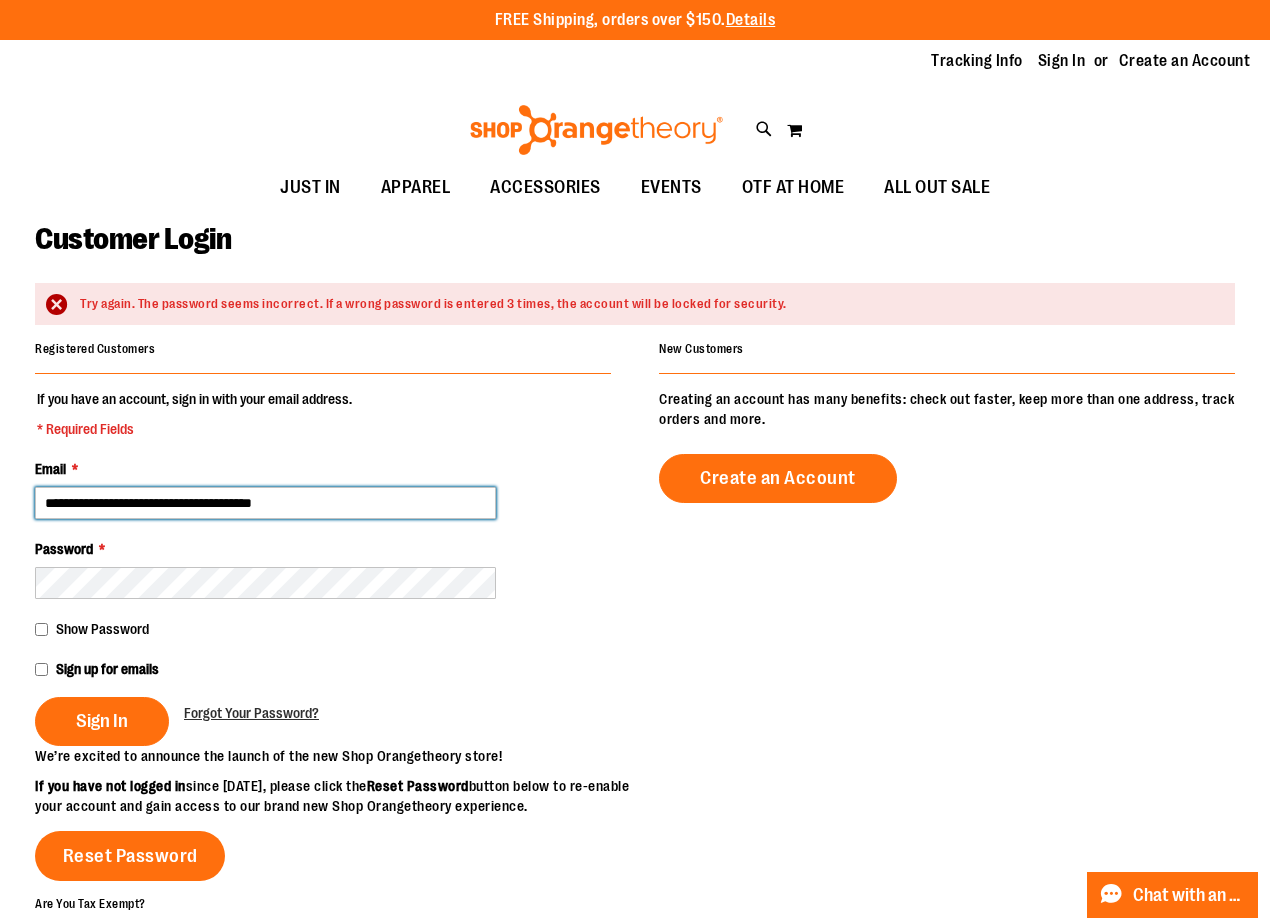 type on "**********" 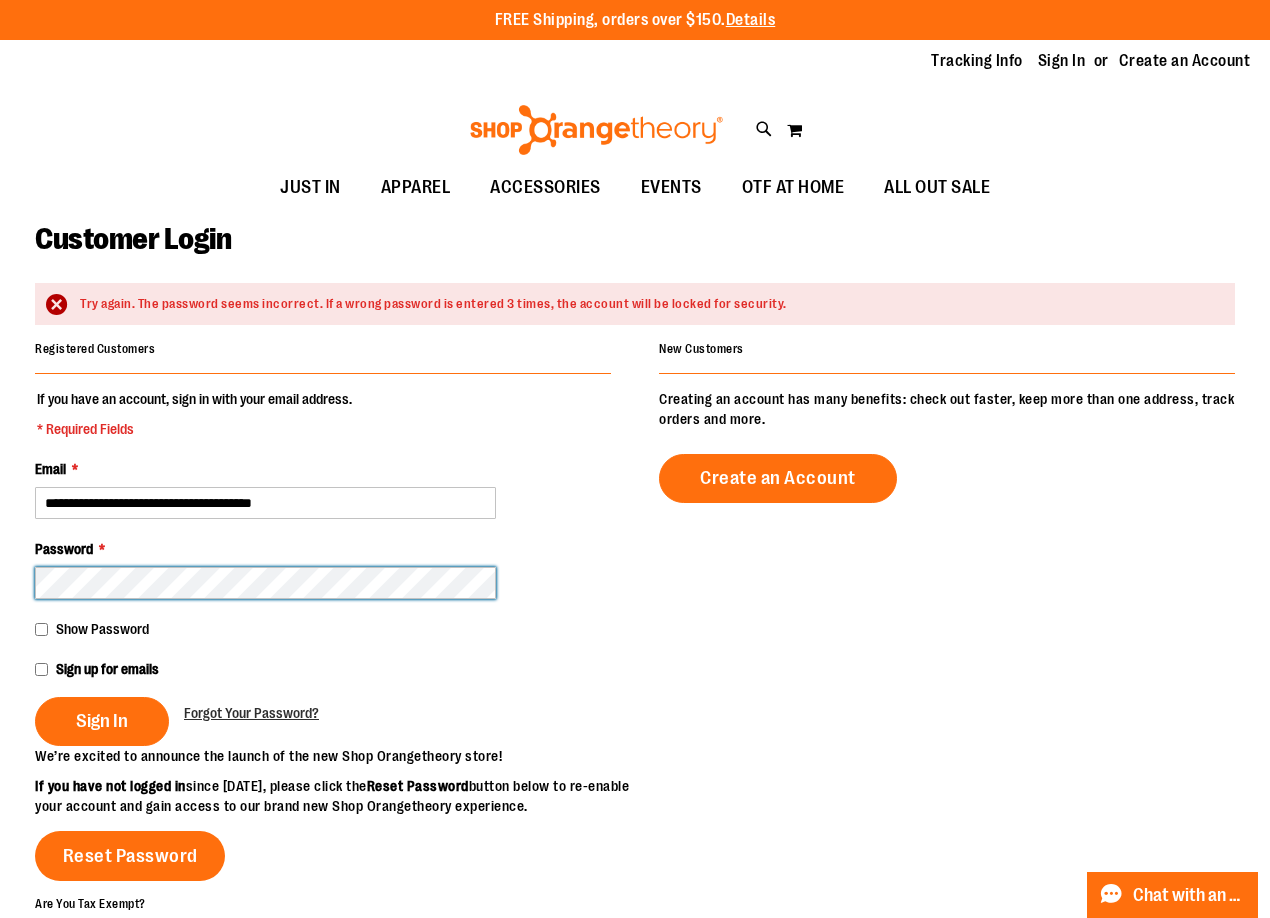 click on "Sign In" at bounding box center [102, 721] 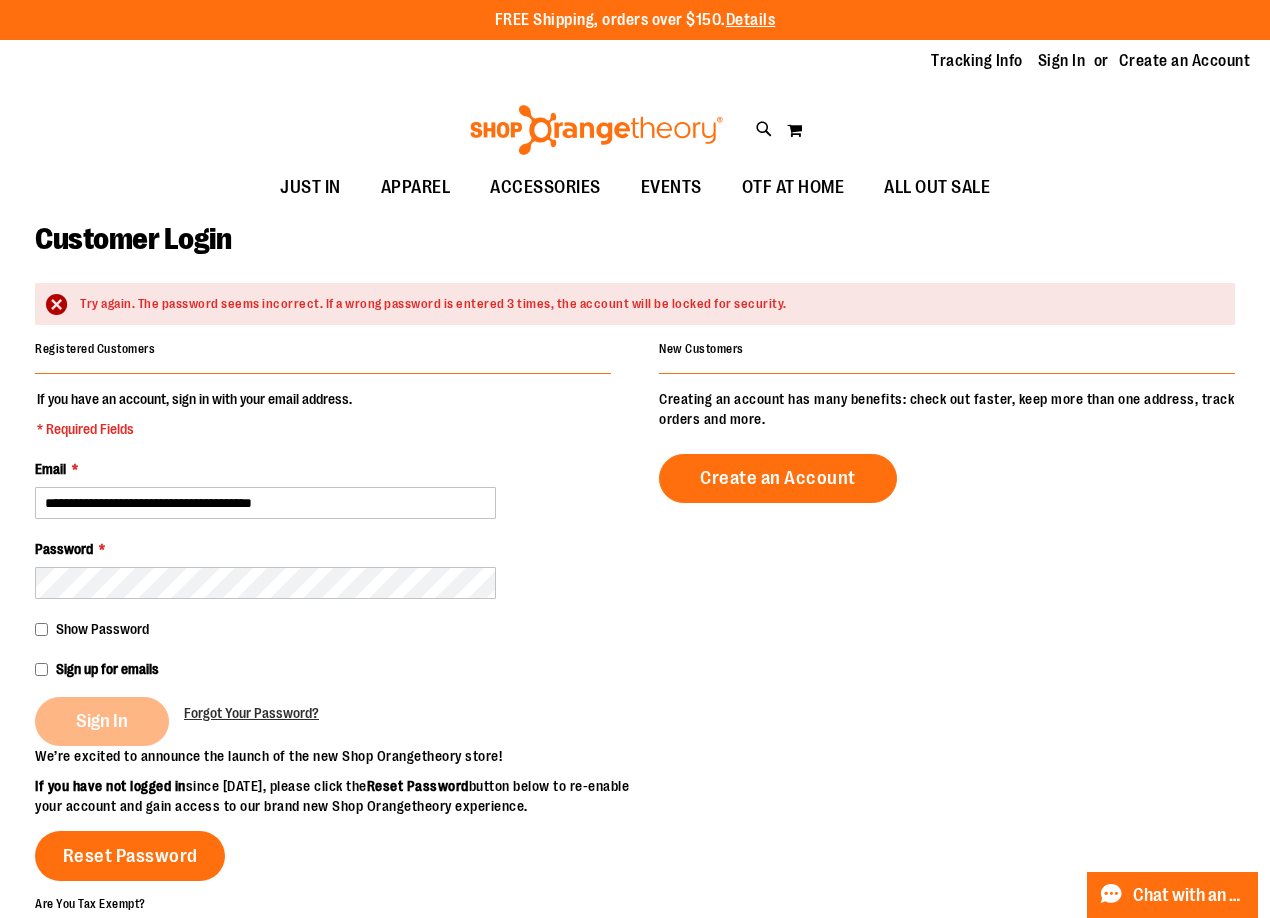 click on "Sign In" at bounding box center (109, 721) 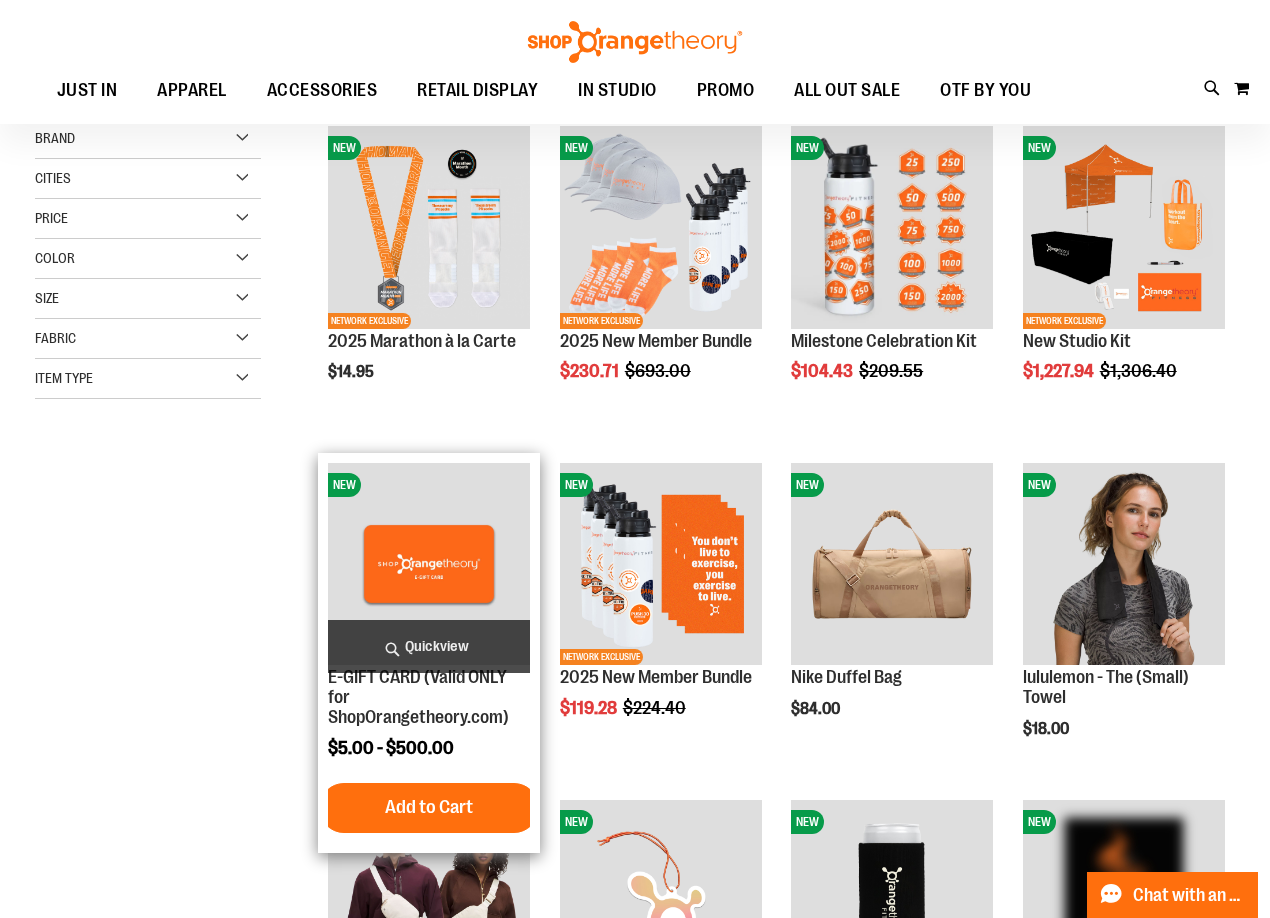 scroll, scrollTop: 299, scrollLeft: 0, axis: vertical 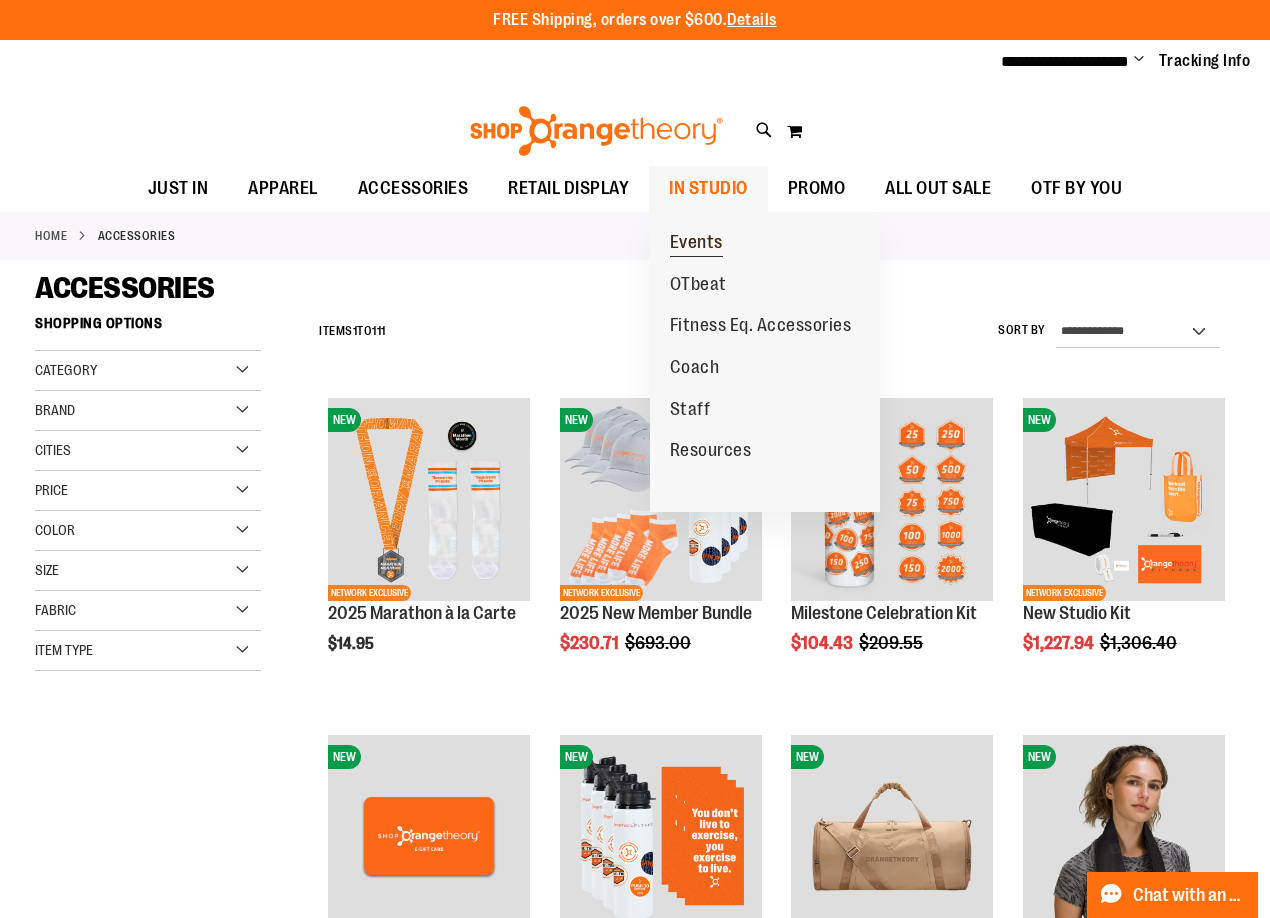 type on "**********" 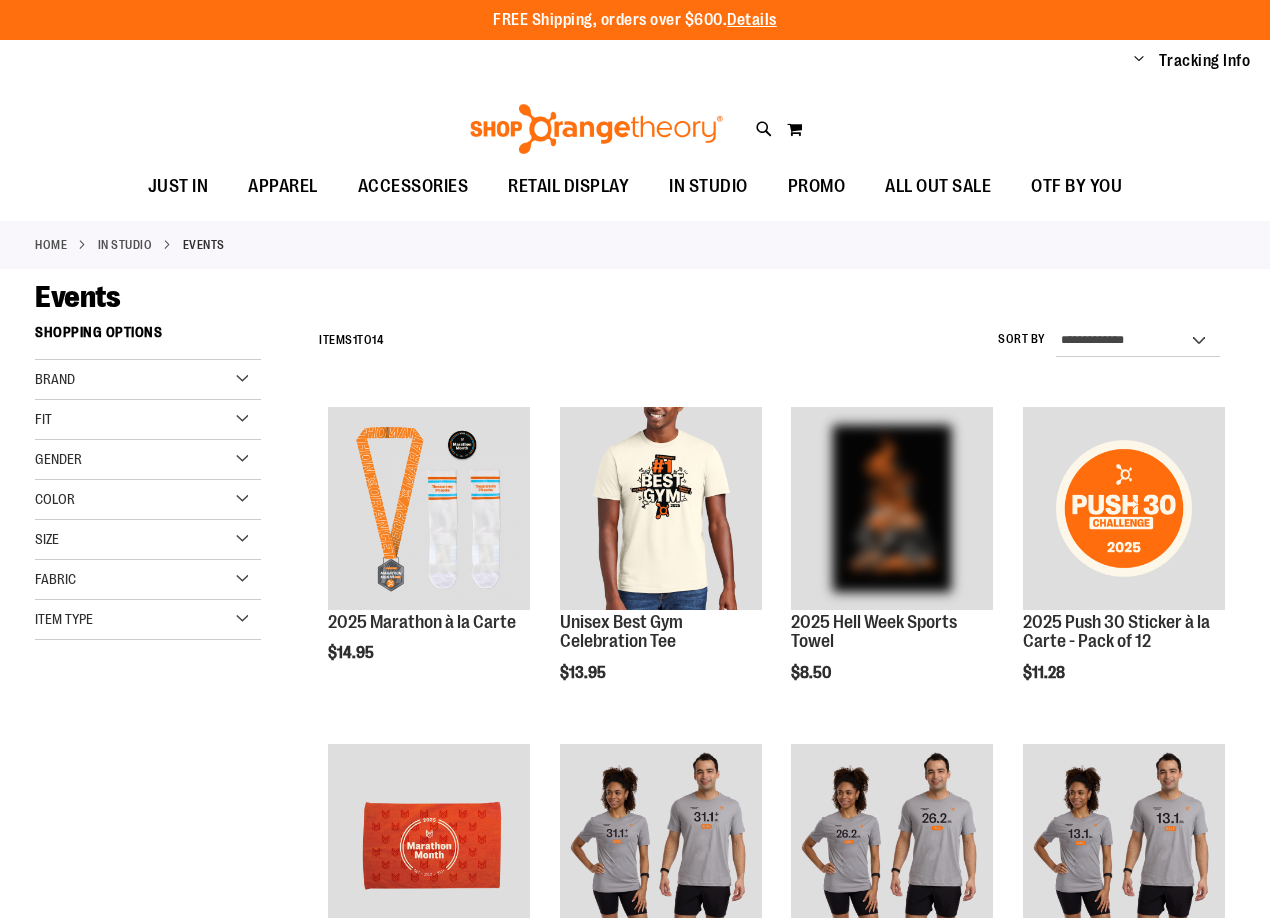 scroll, scrollTop: 0, scrollLeft: 0, axis: both 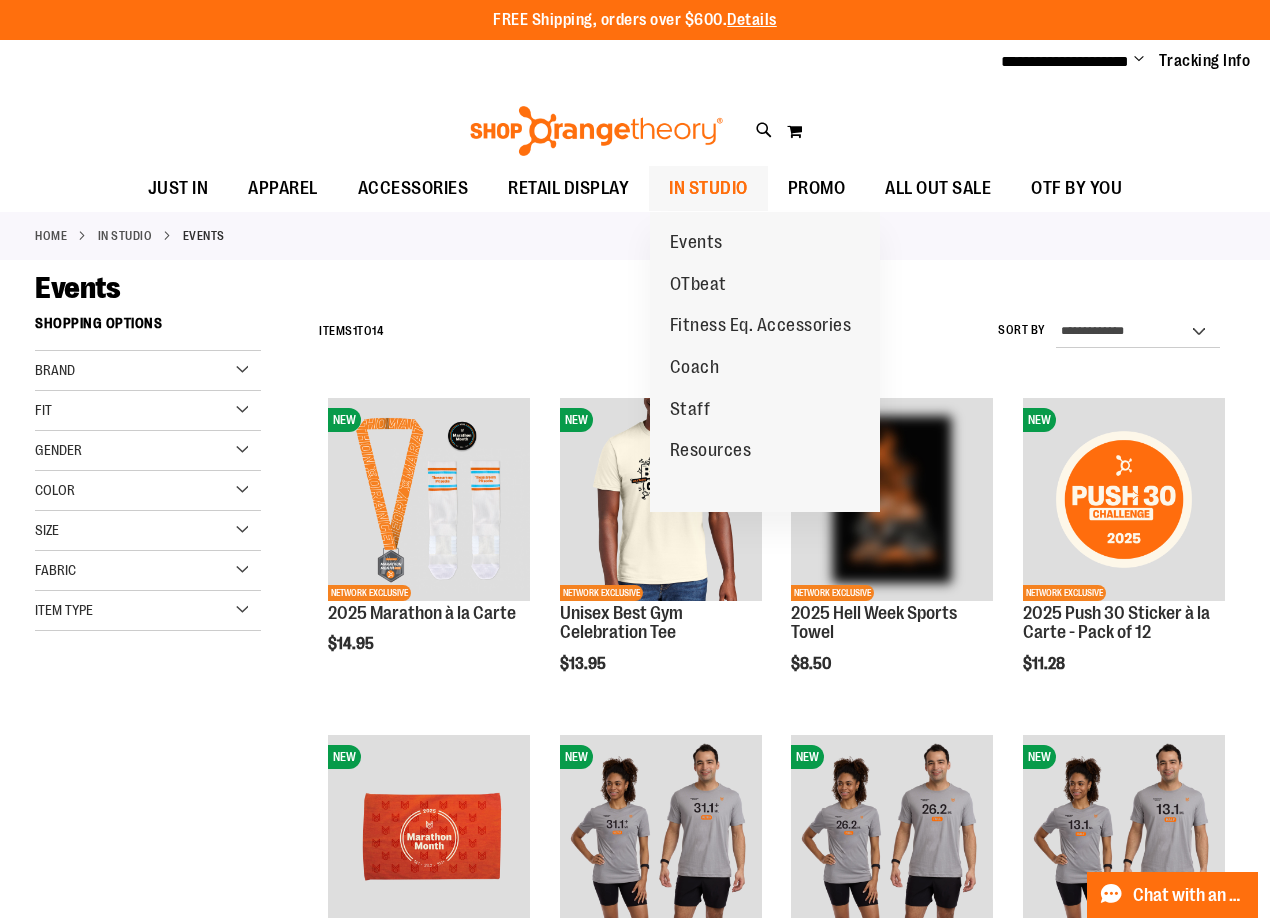 type on "**********" 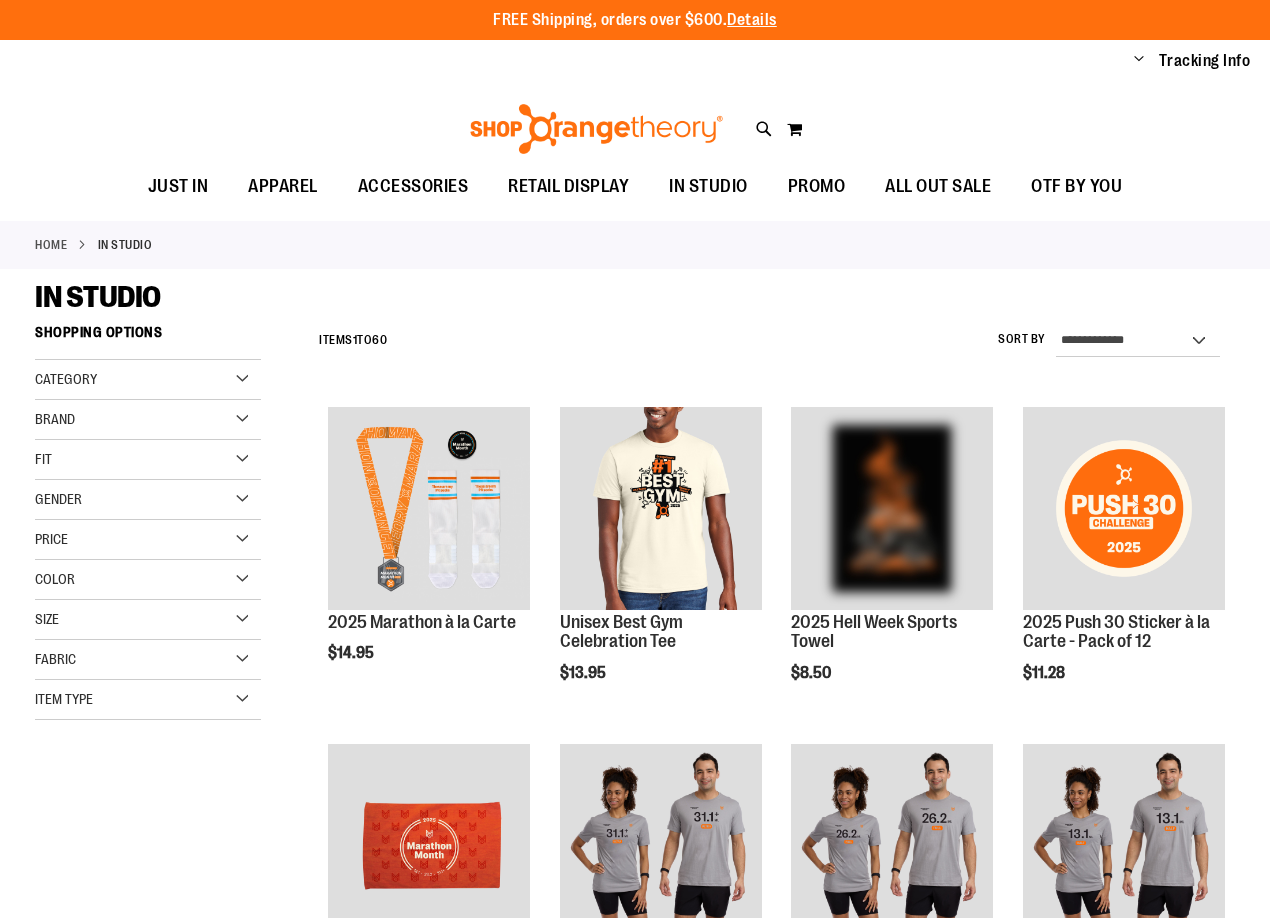 scroll, scrollTop: 0, scrollLeft: 0, axis: both 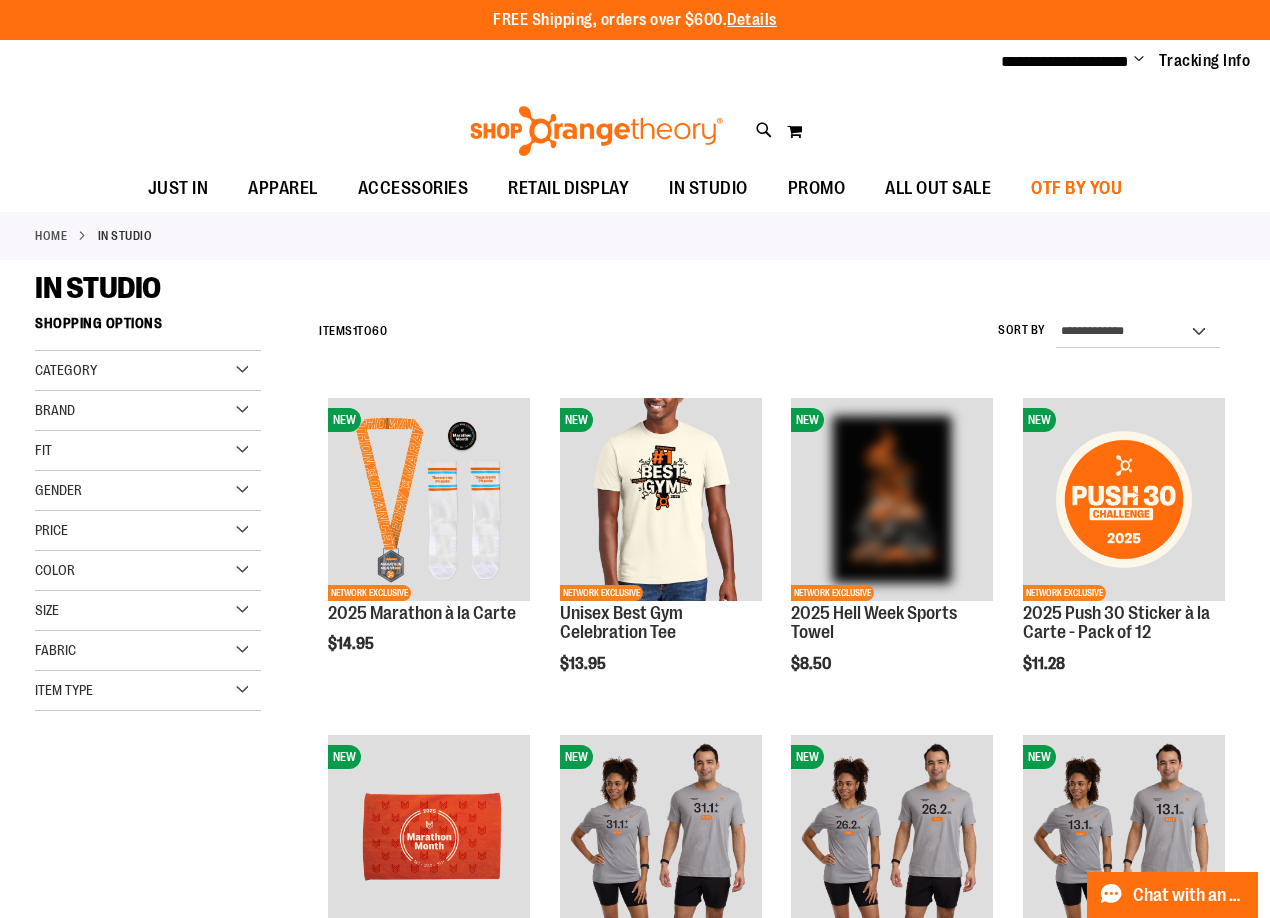 type on "**********" 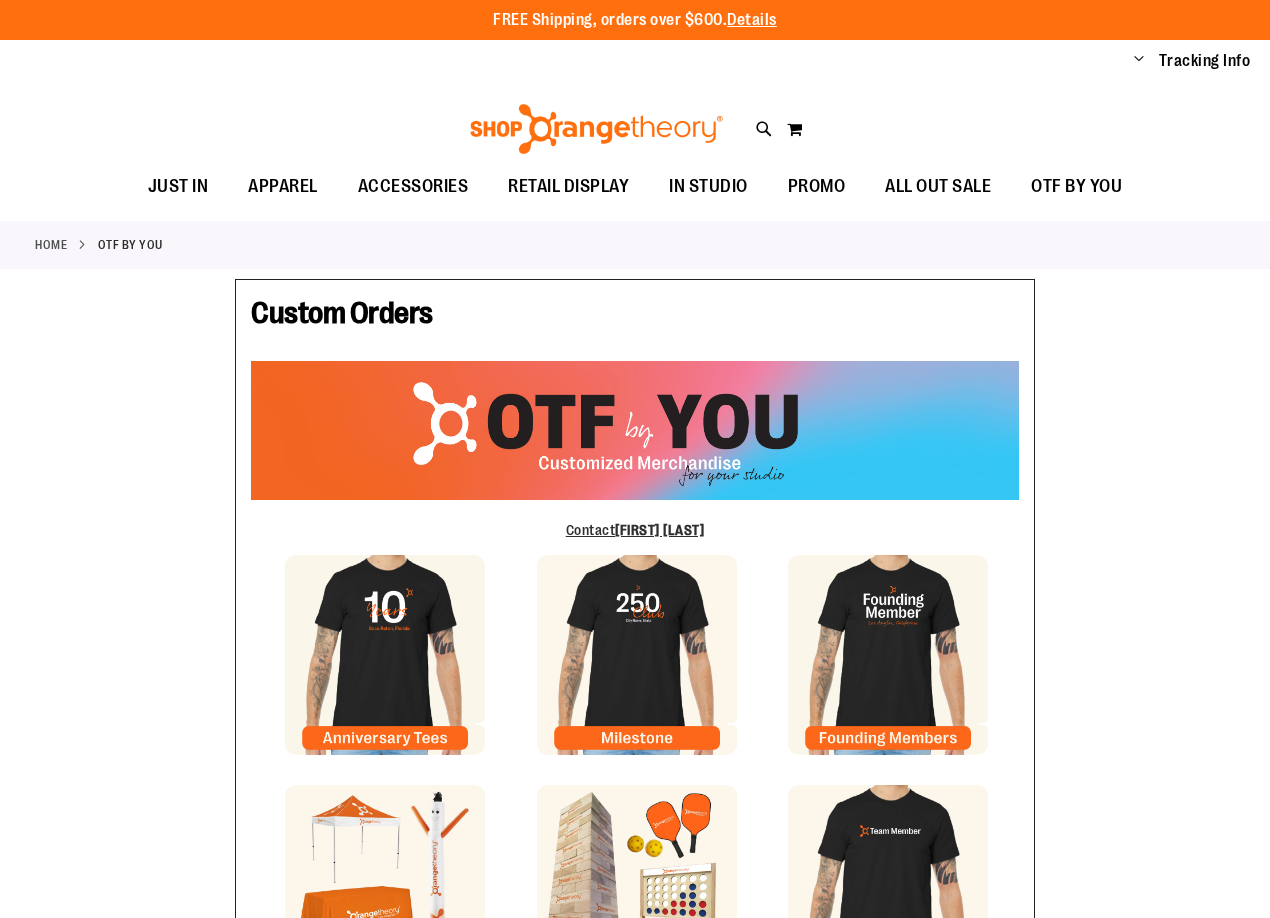 scroll, scrollTop: 0, scrollLeft: 0, axis: both 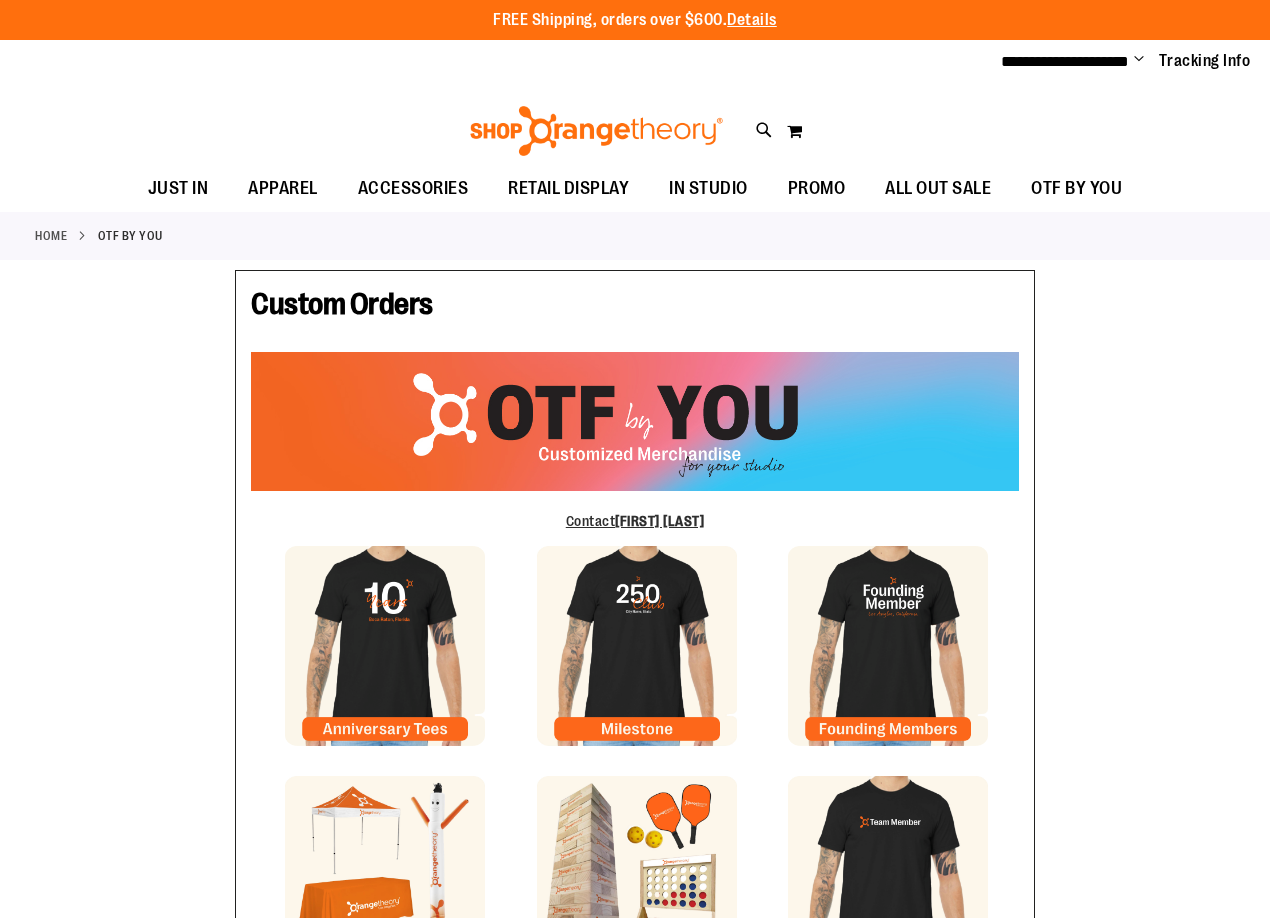 type on "******" 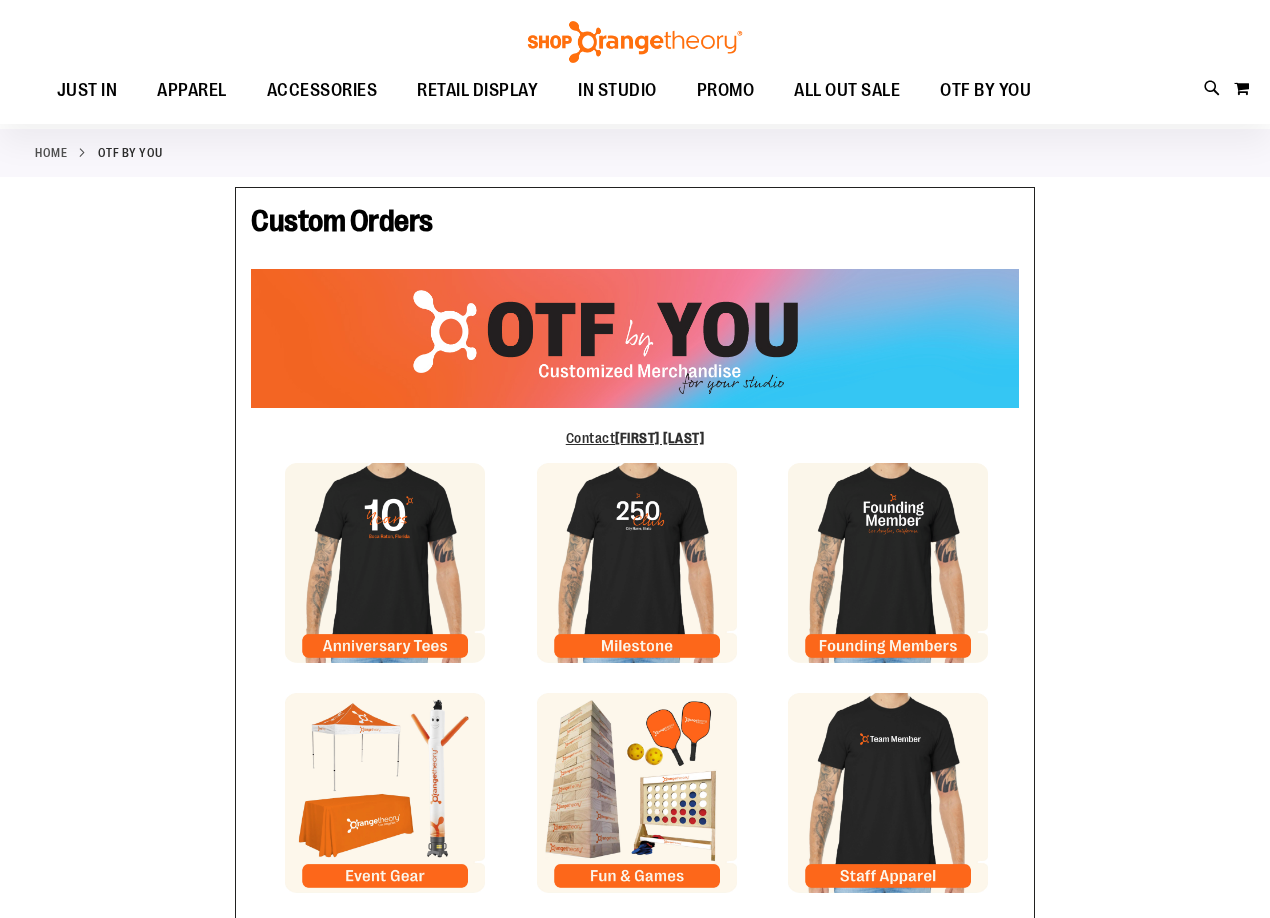 scroll, scrollTop: 0, scrollLeft: 0, axis: both 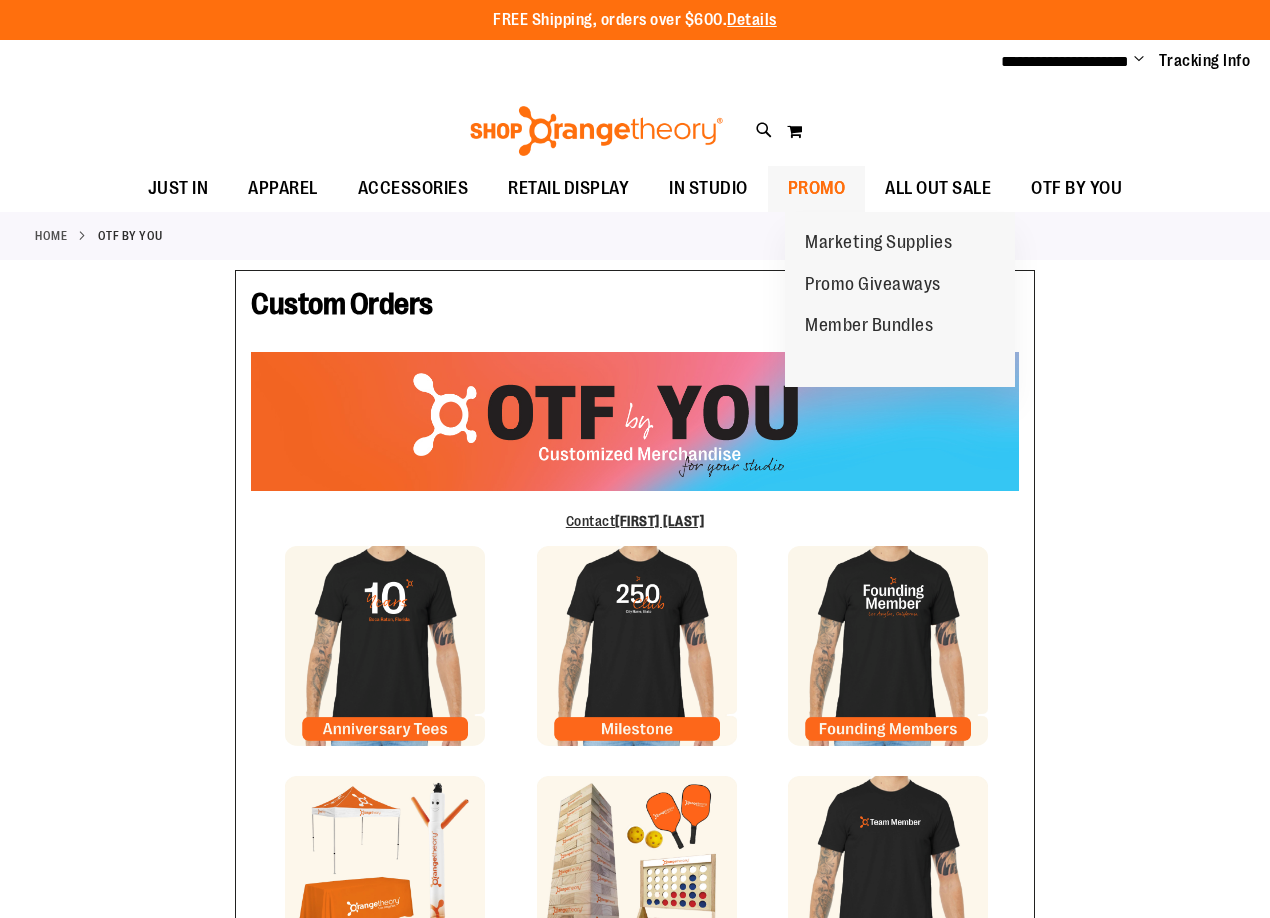 type on "**********" 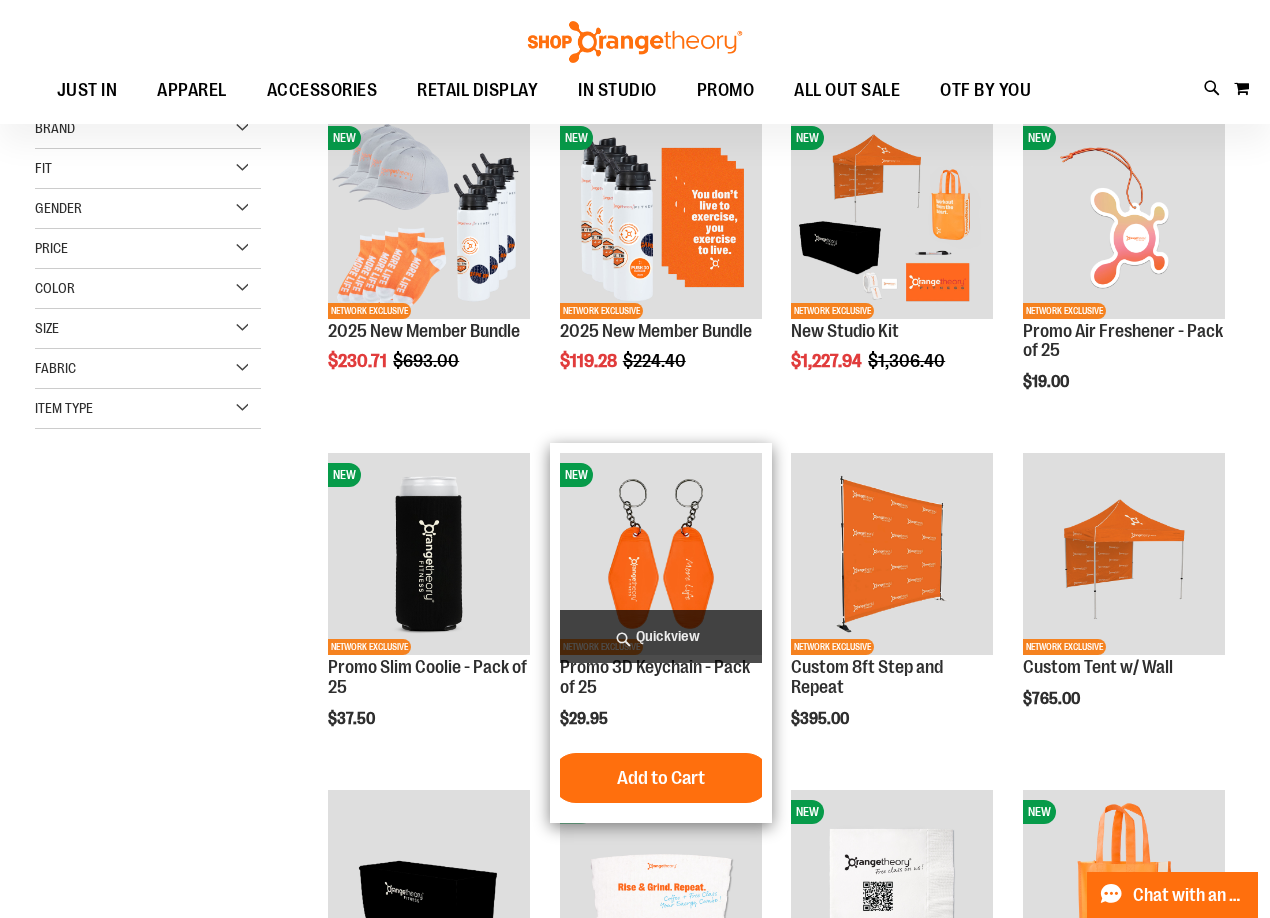 scroll, scrollTop: 299, scrollLeft: 0, axis: vertical 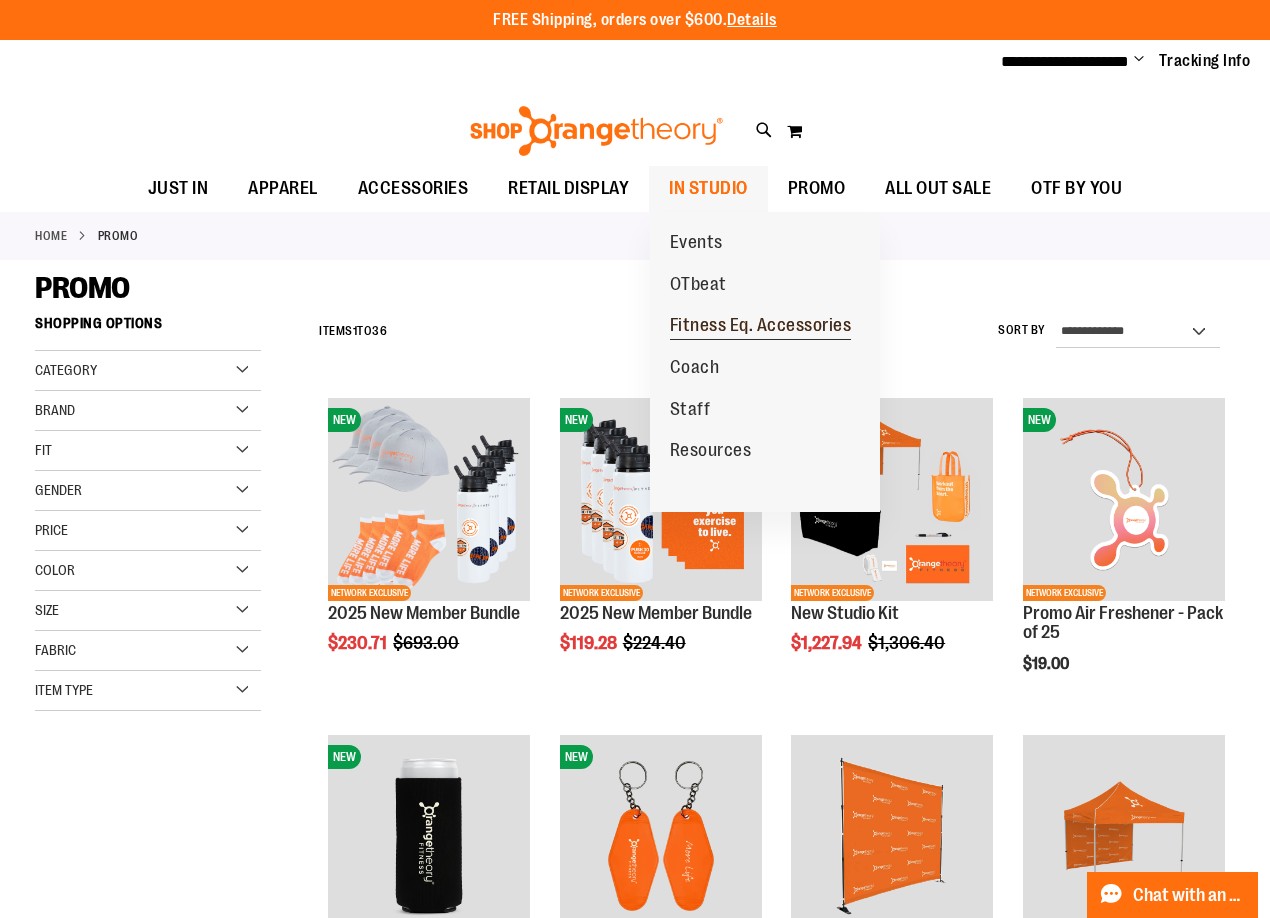 type on "**********" 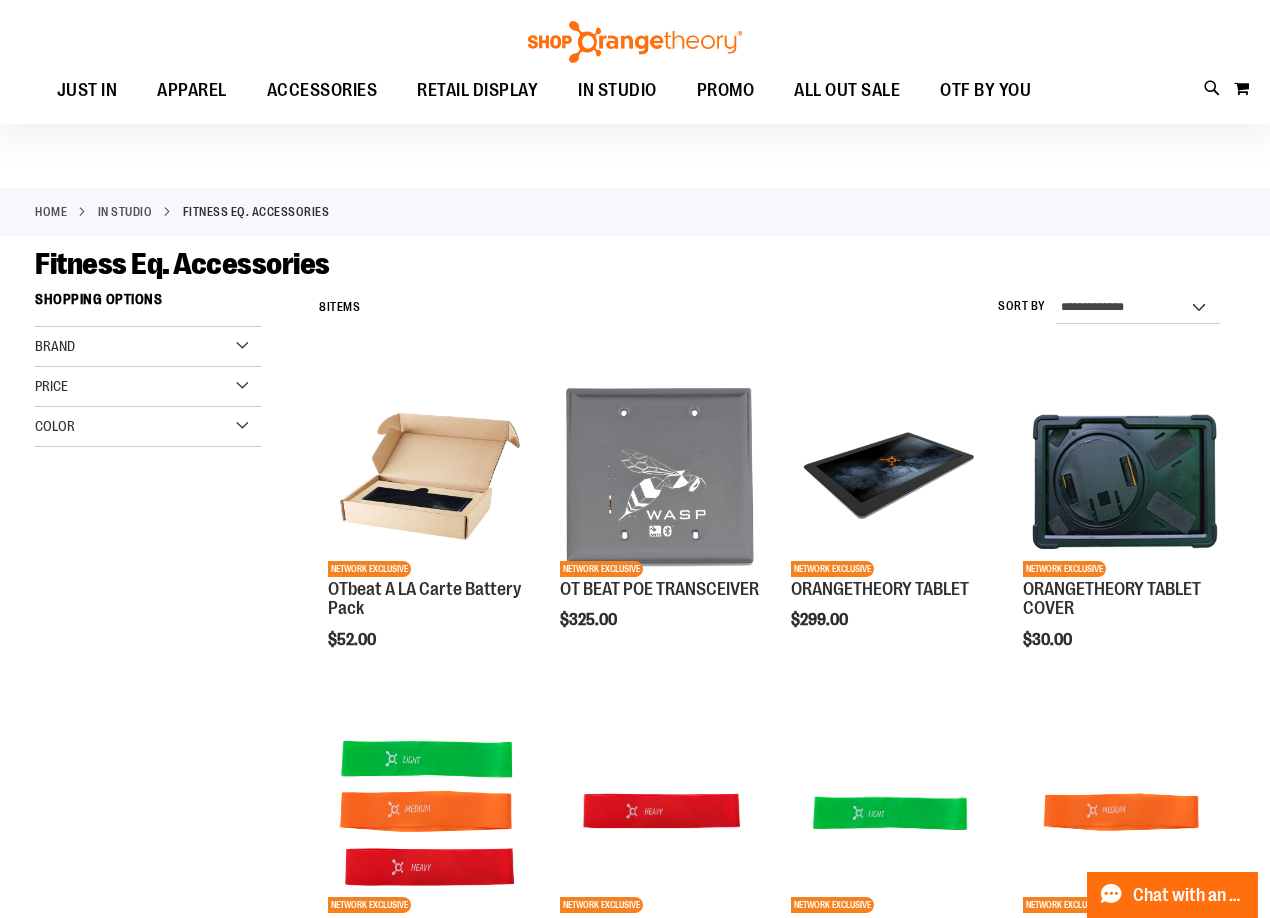 scroll, scrollTop: 0, scrollLeft: 0, axis: both 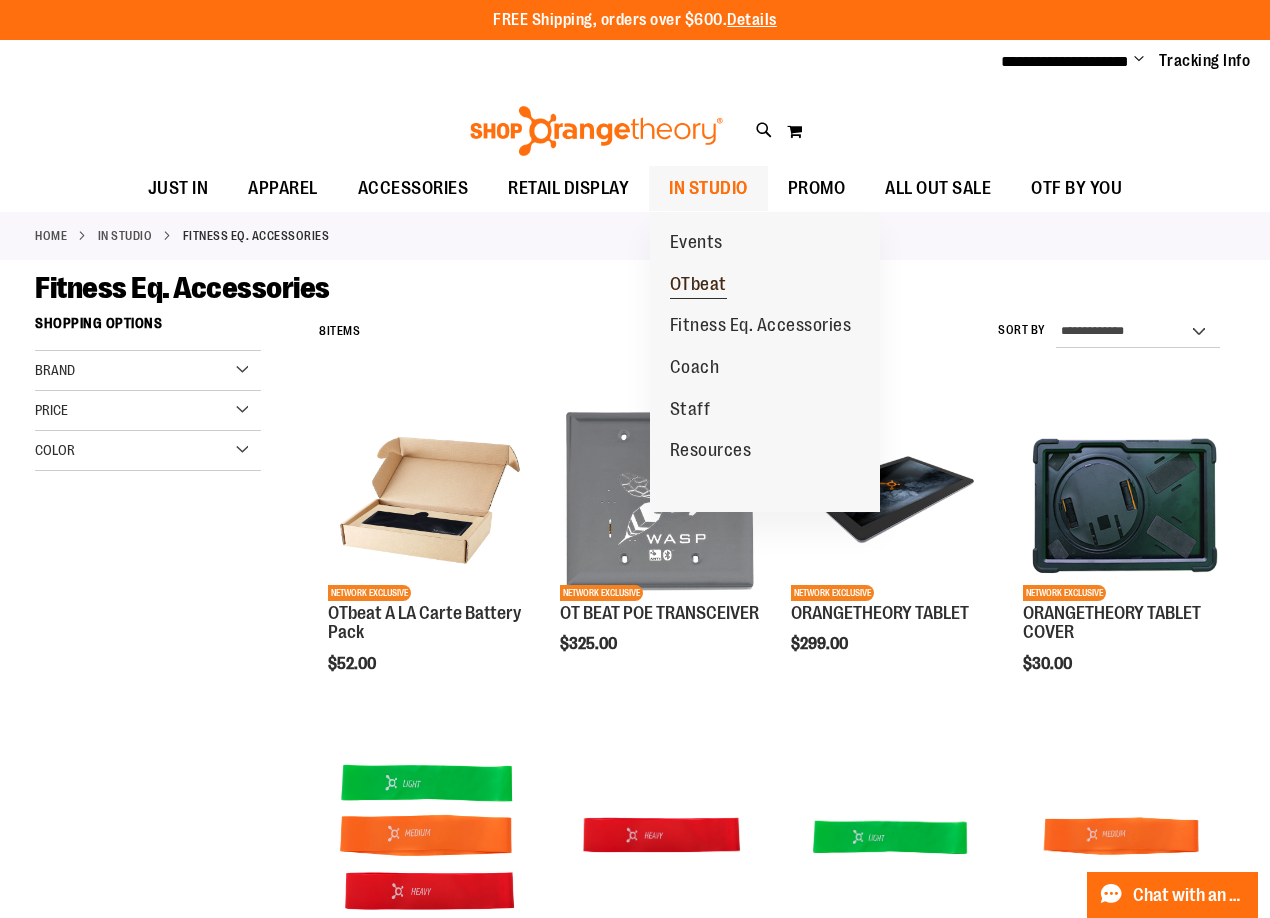 type on "**********" 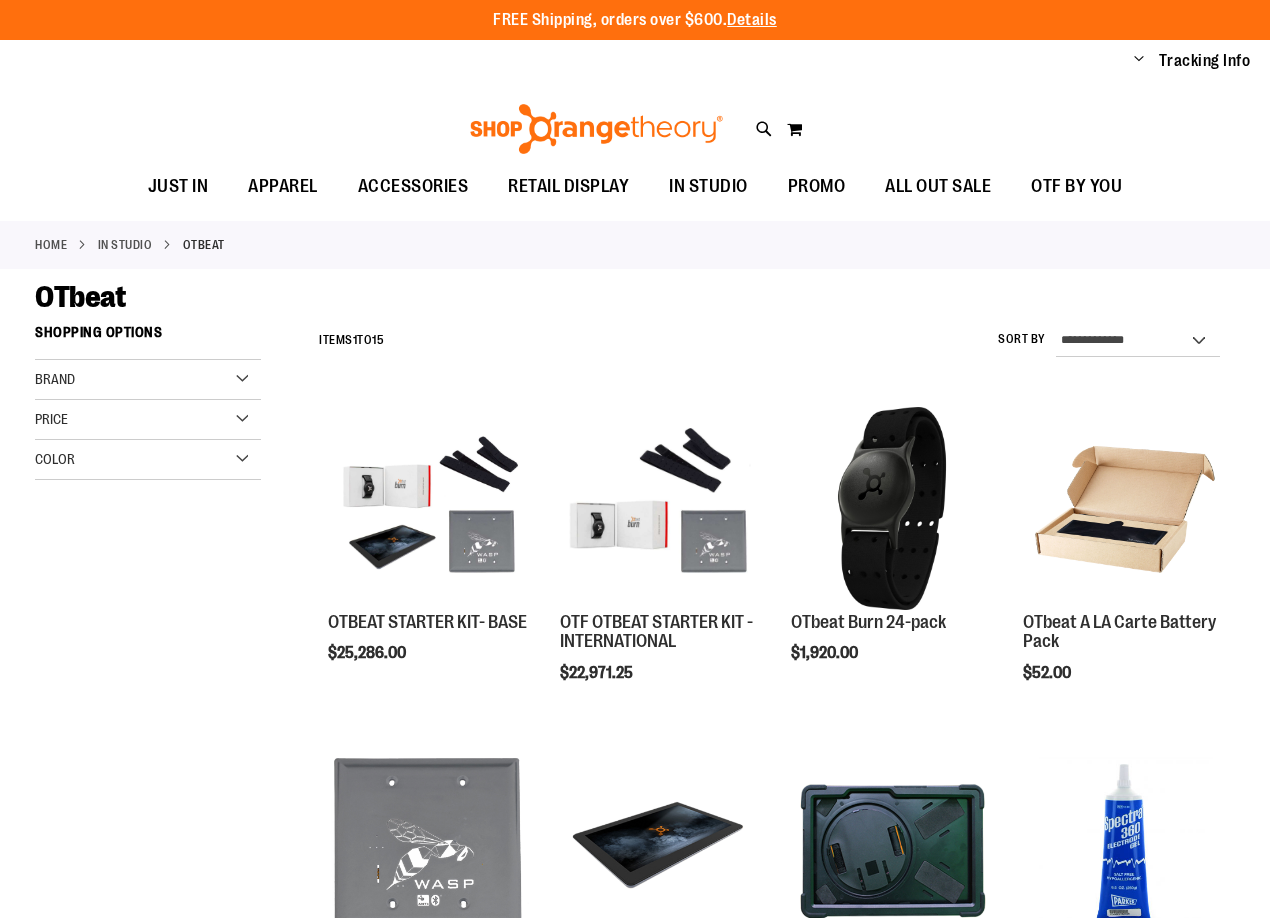 scroll, scrollTop: 0, scrollLeft: 0, axis: both 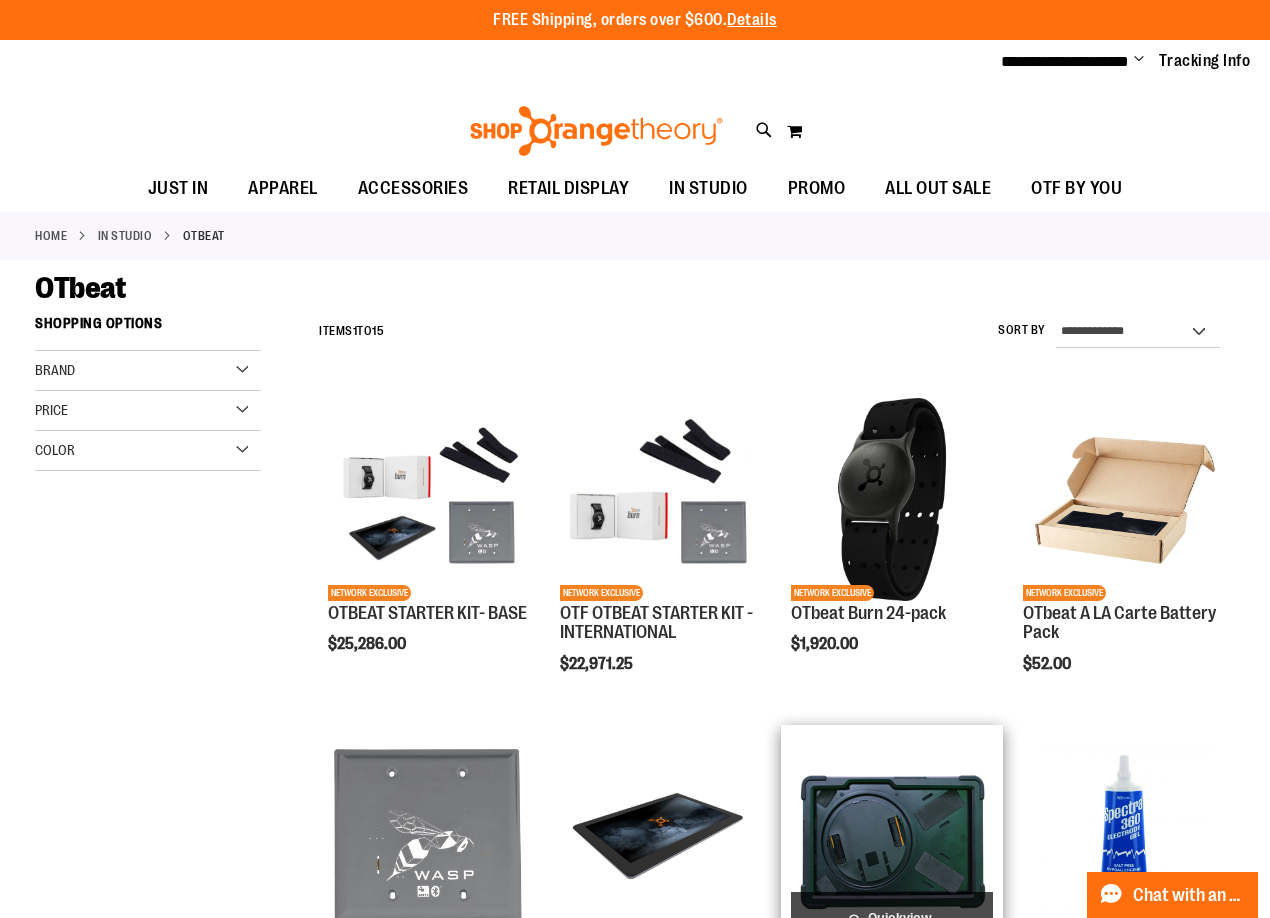 type on "**********" 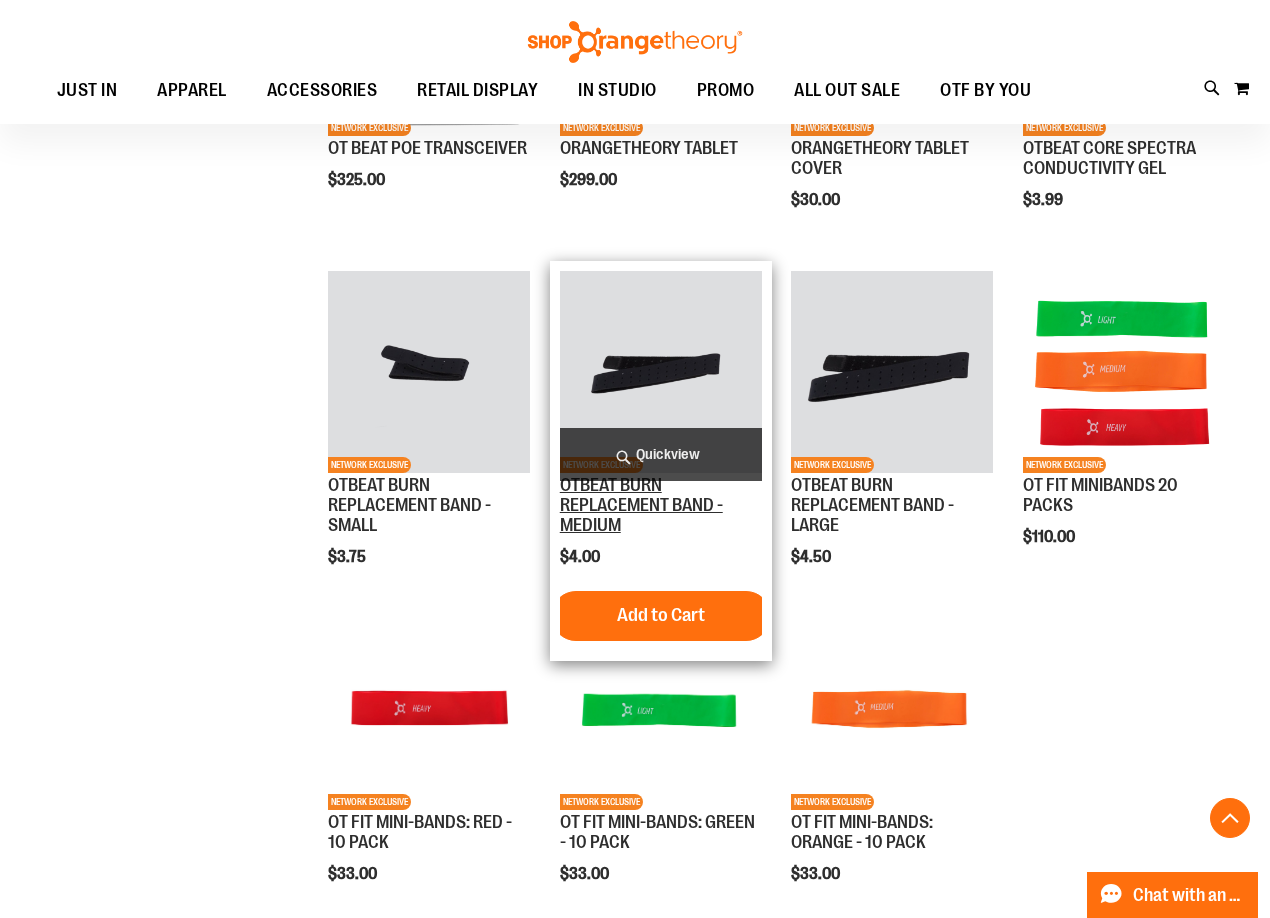 scroll, scrollTop: 299, scrollLeft: 0, axis: vertical 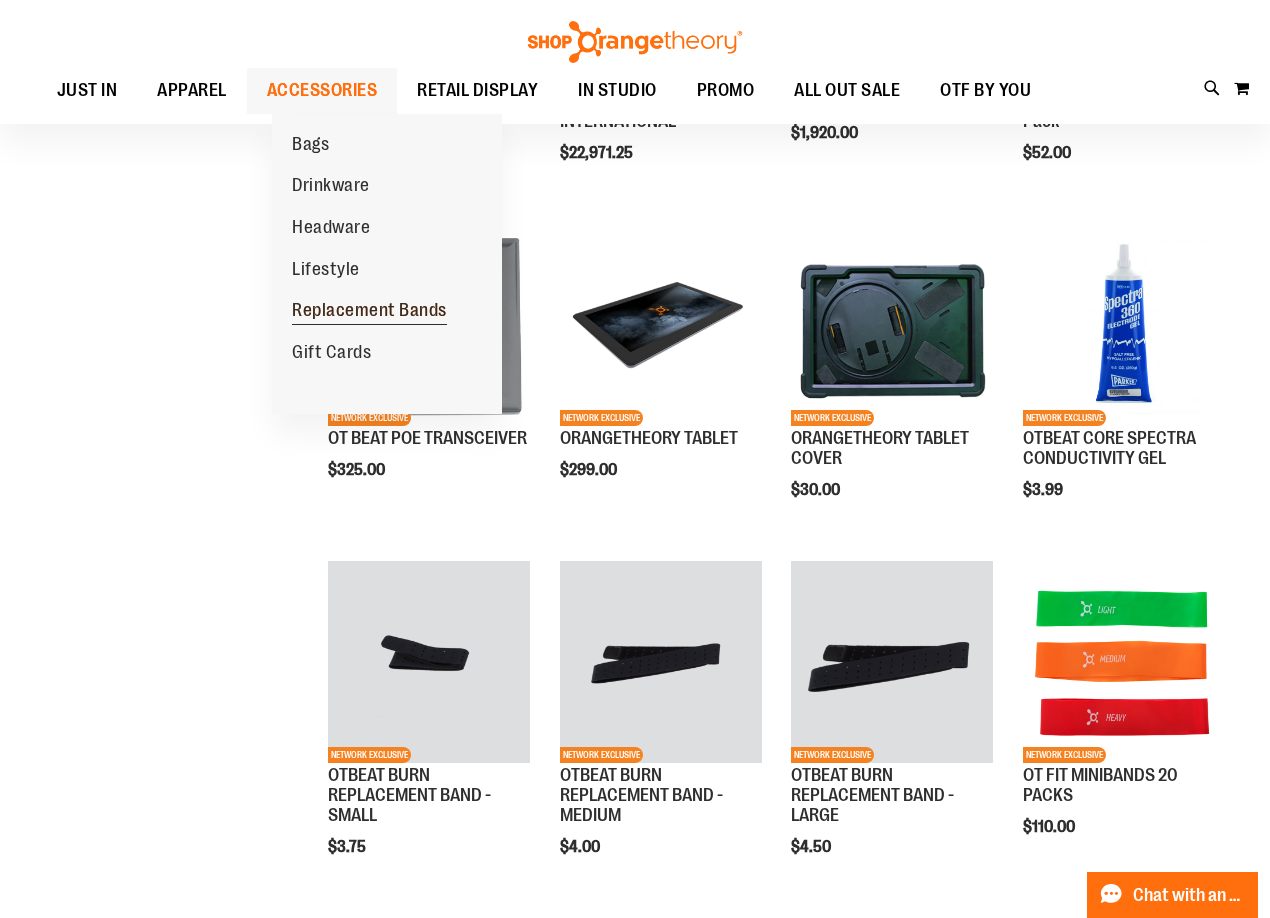 click on "Replacement Bands" at bounding box center [369, 312] 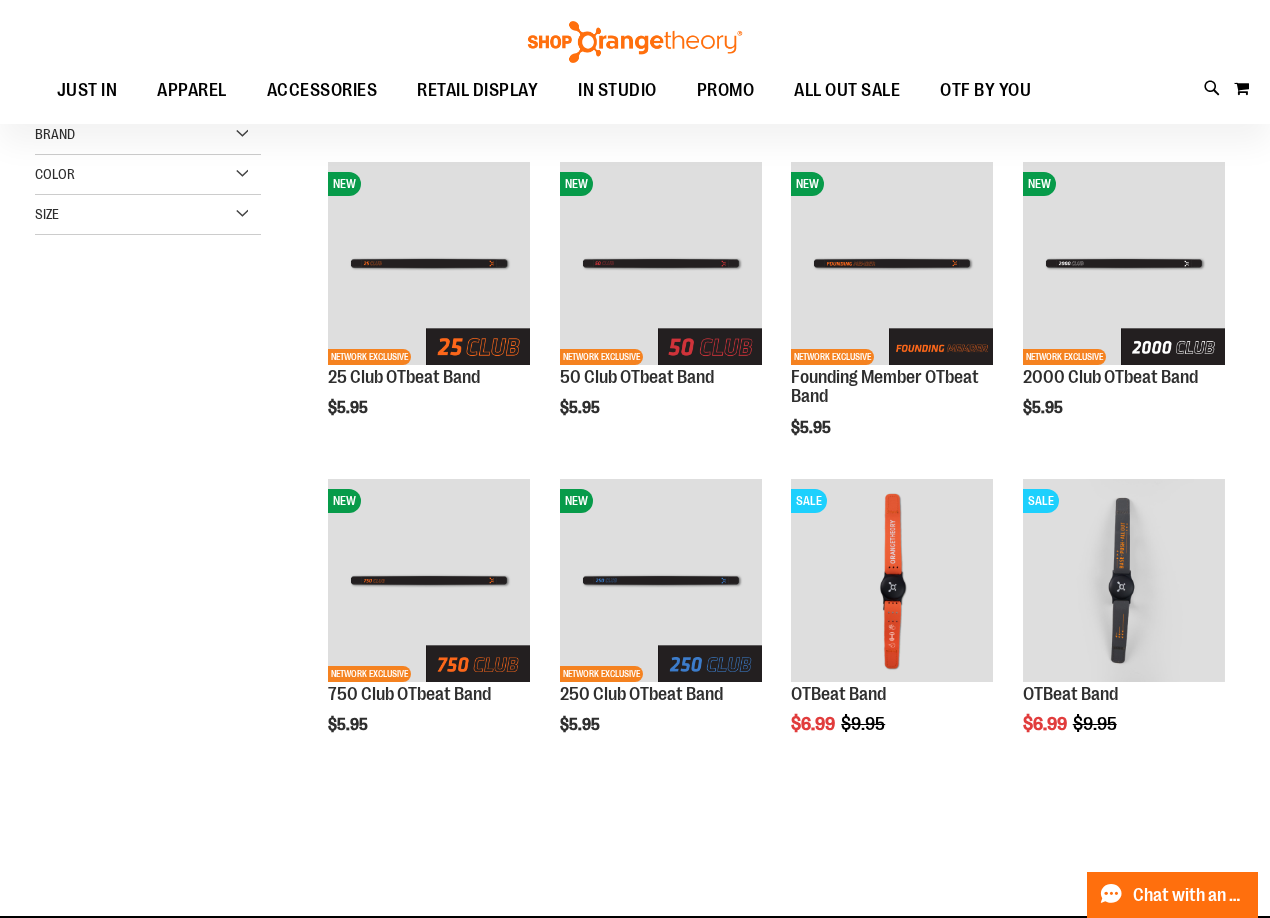 scroll, scrollTop: 199, scrollLeft: 0, axis: vertical 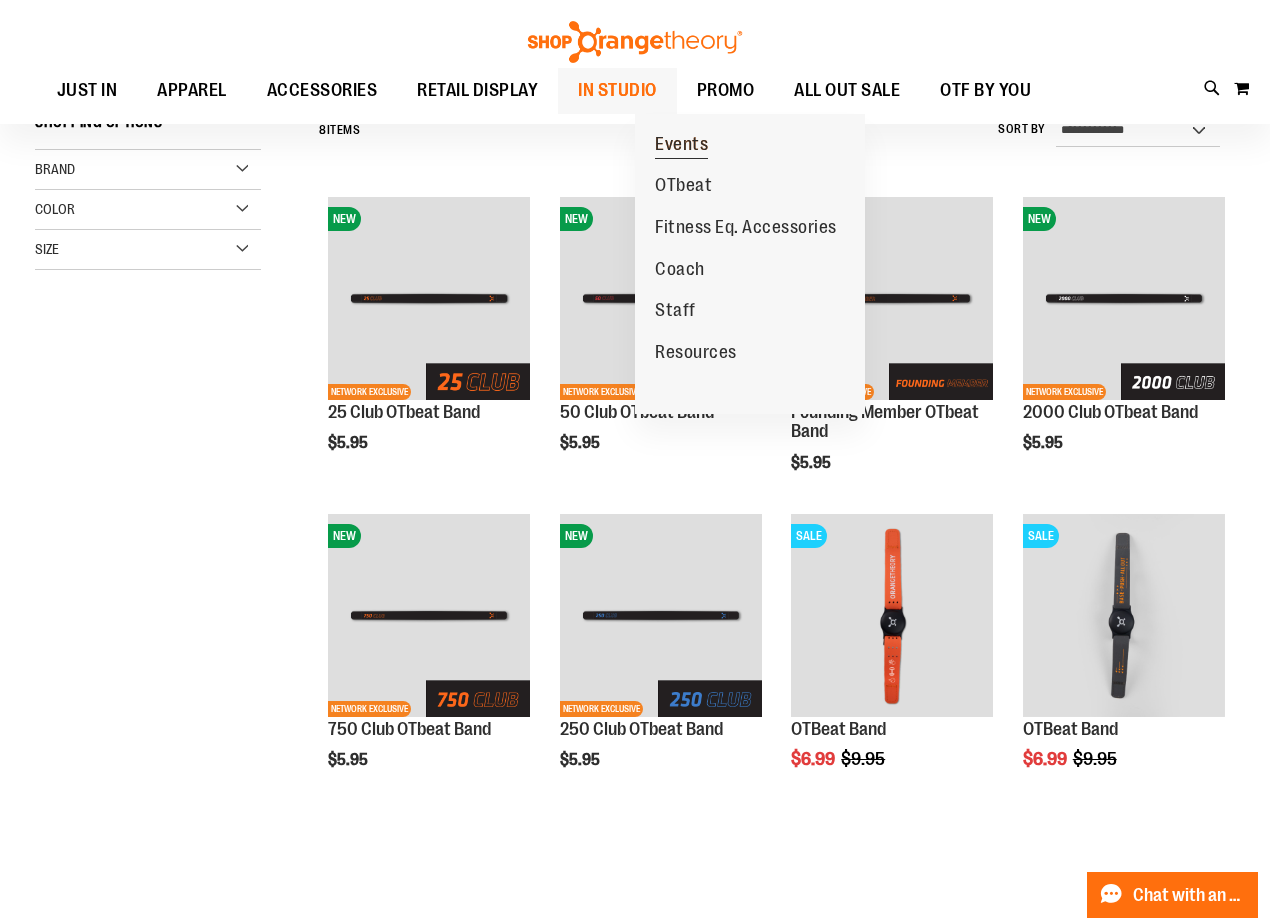type on "**********" 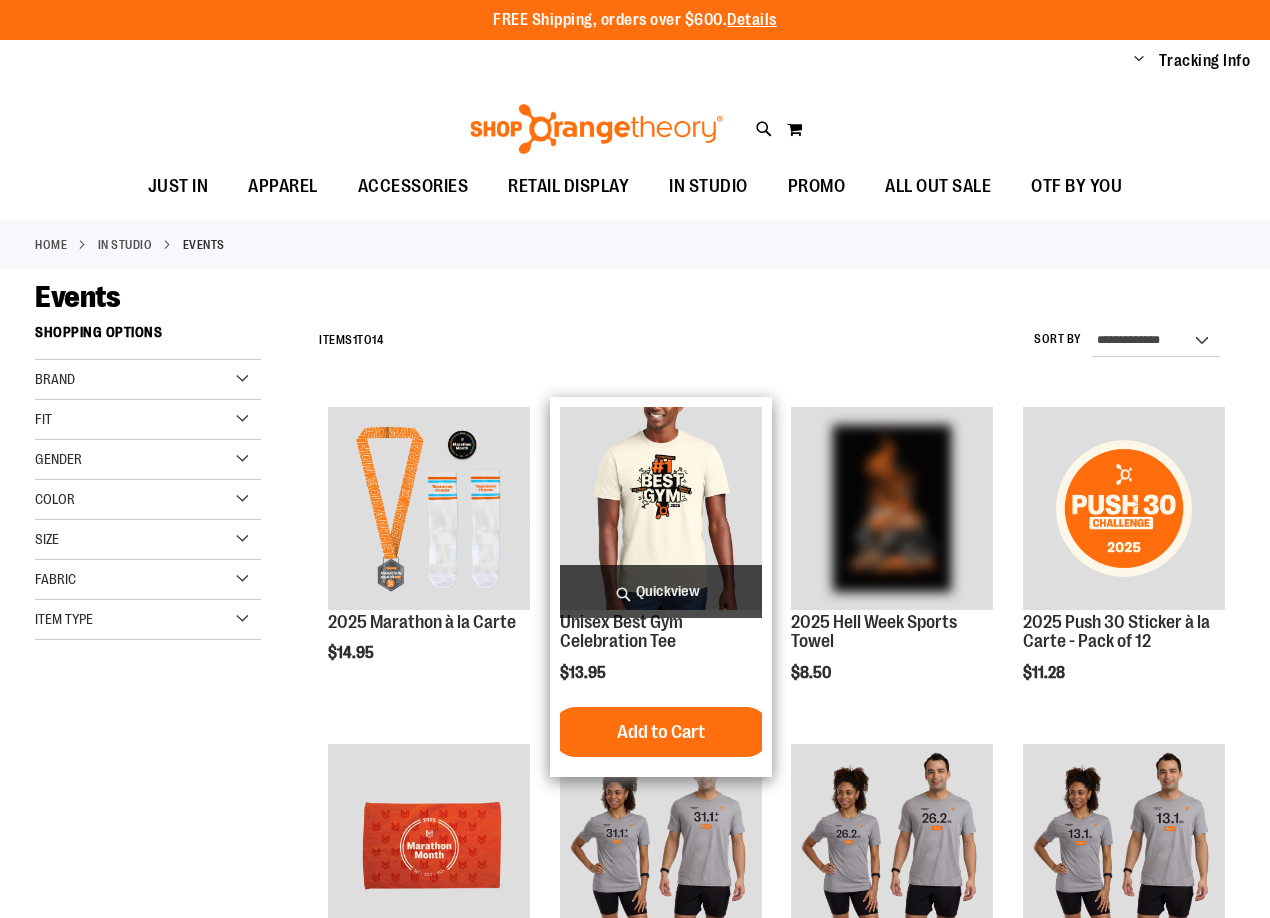 scroll, scrollTop: 0, scrollLeft: 0, axis: both 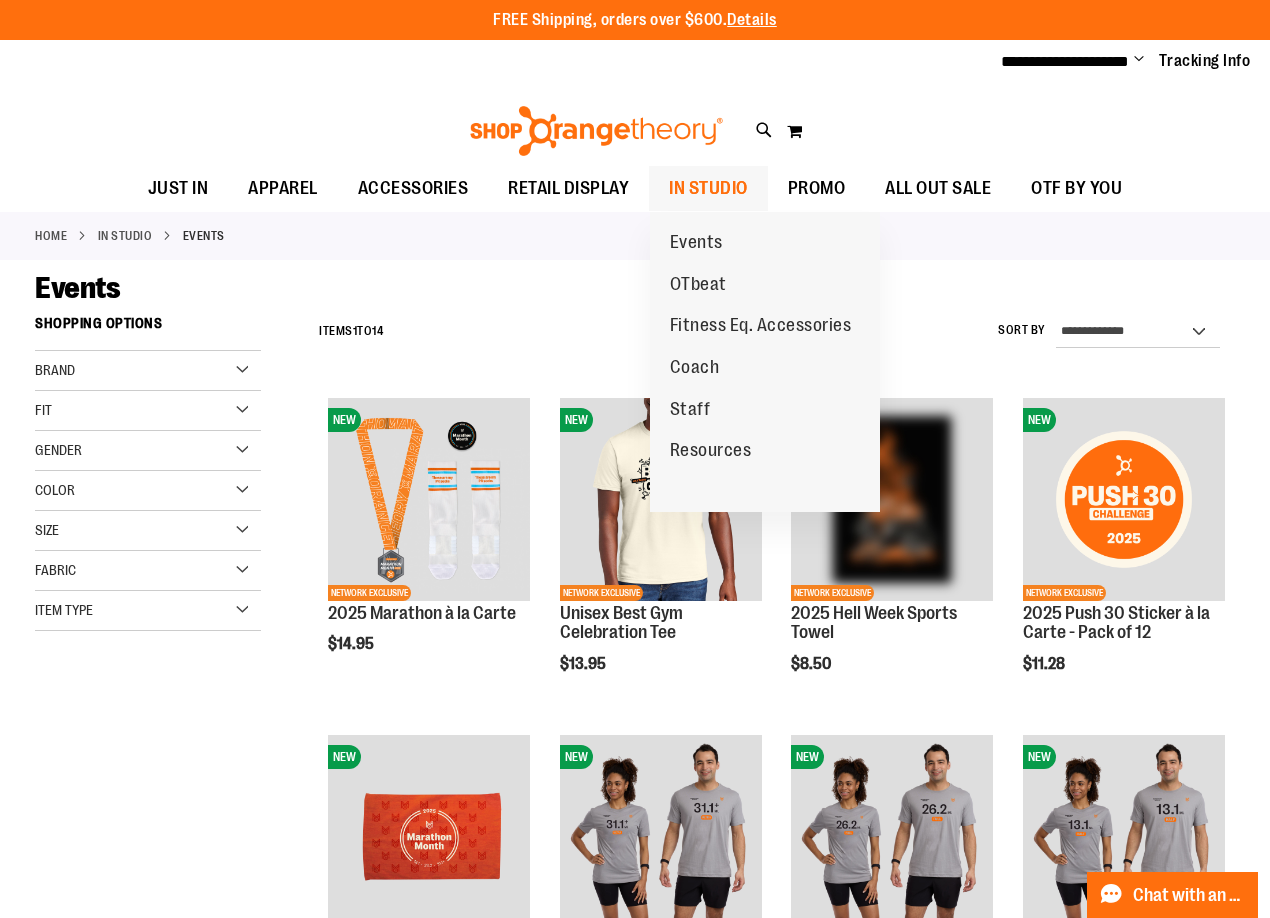 type on "**********" 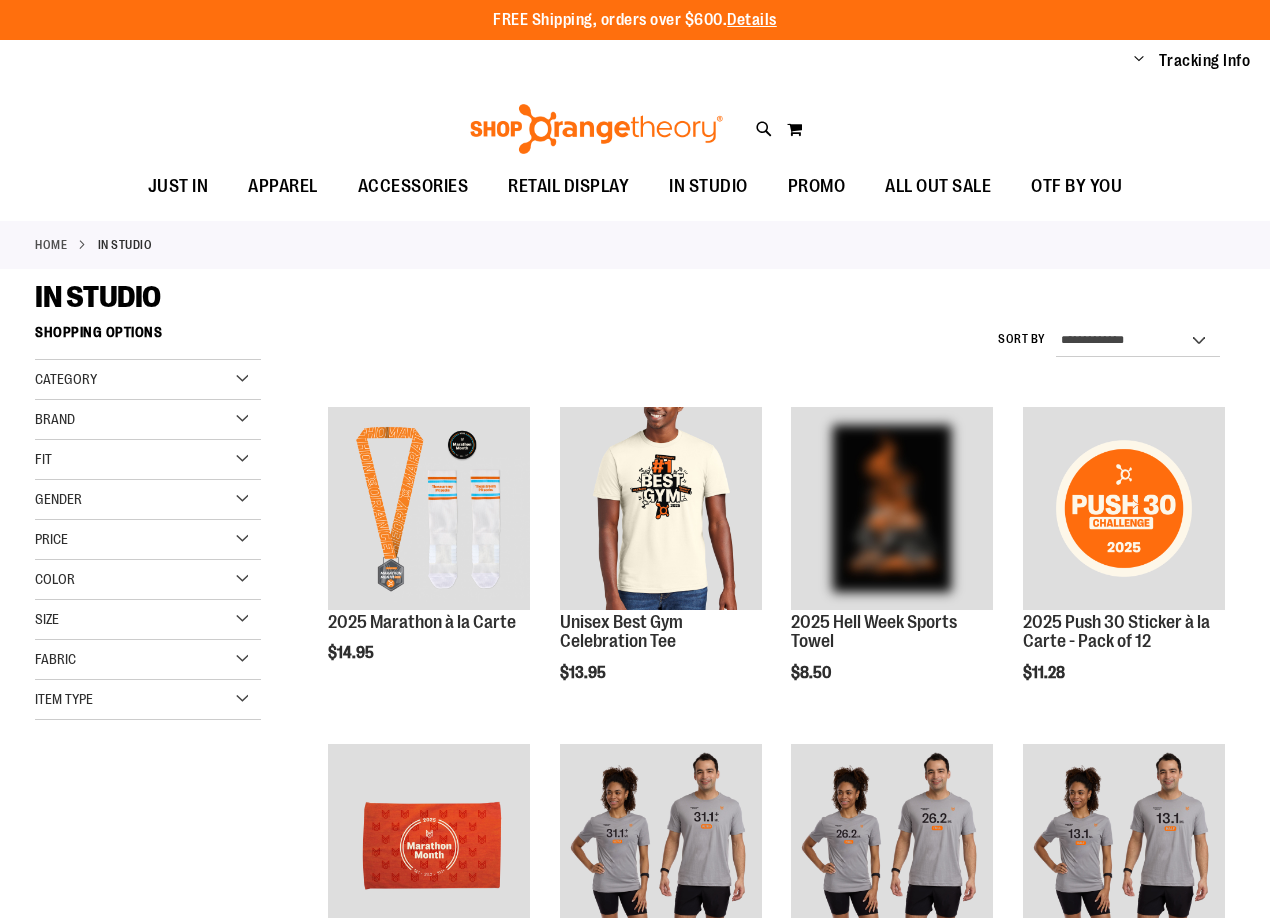 scroll, scrollTop: 0, scrollLeft: 0, axis: both 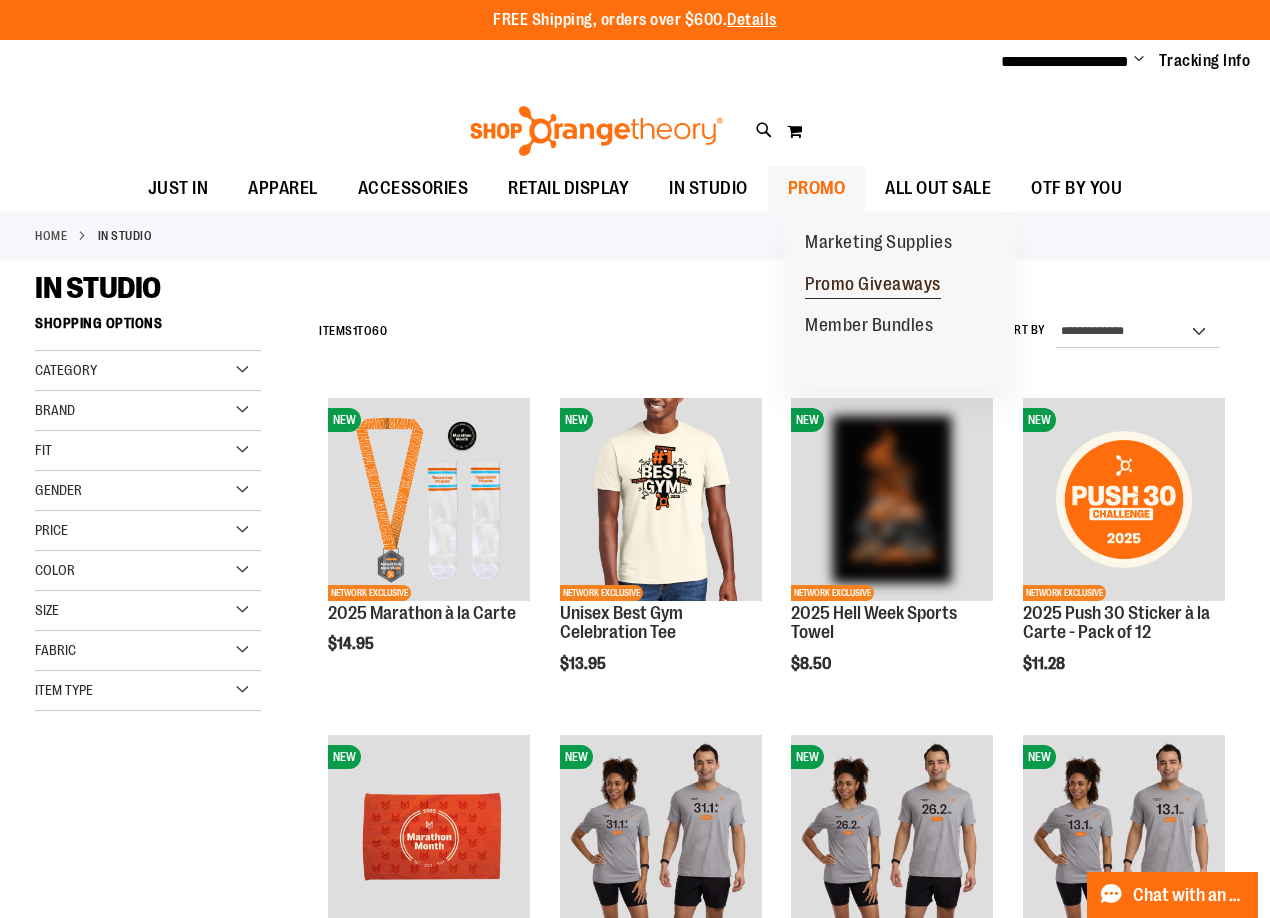 type on "**********" 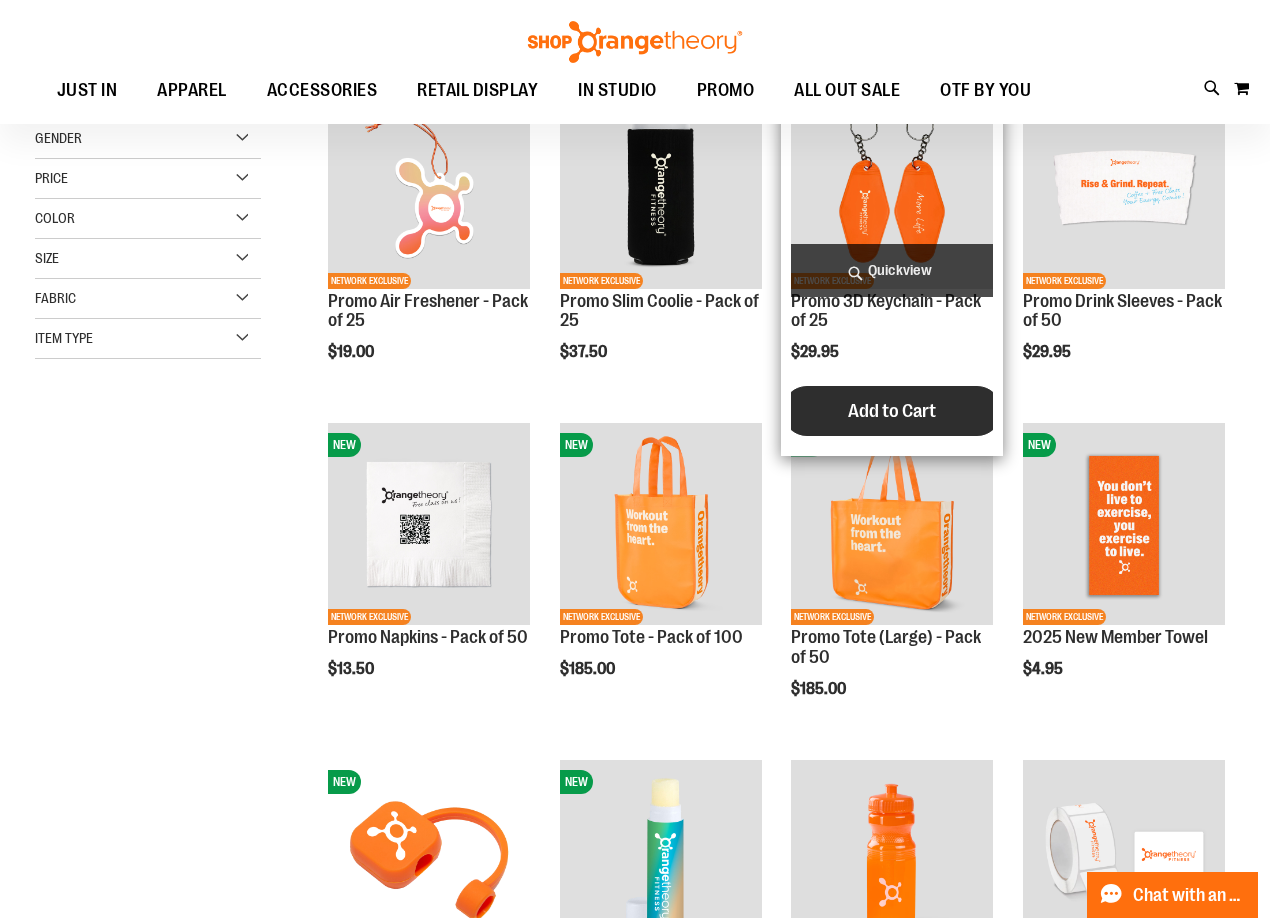 scroll, scrollTop: 0, scrollLeft: 0, axis: both 